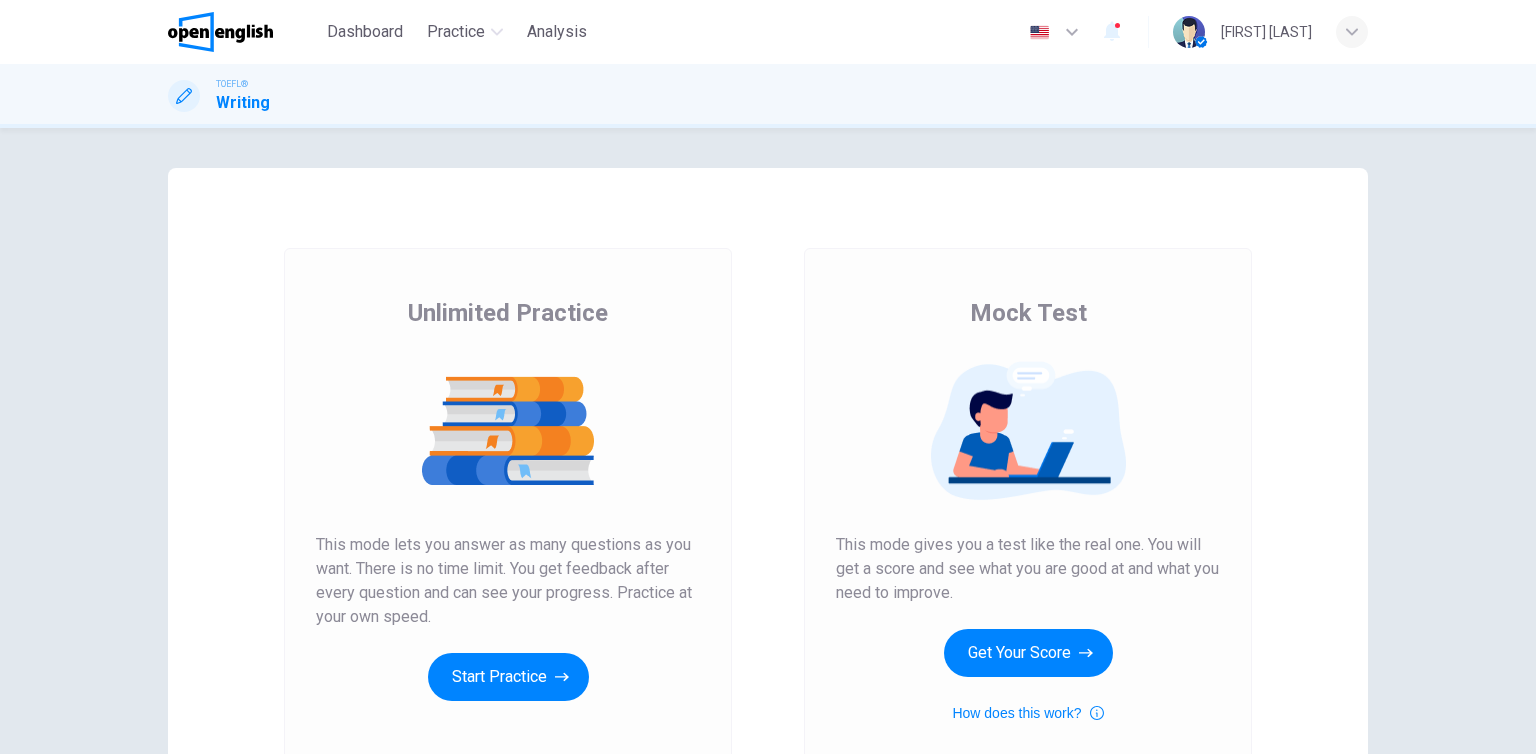 scroll, scrollTop: 0, scrollLeft: 0, axis: both 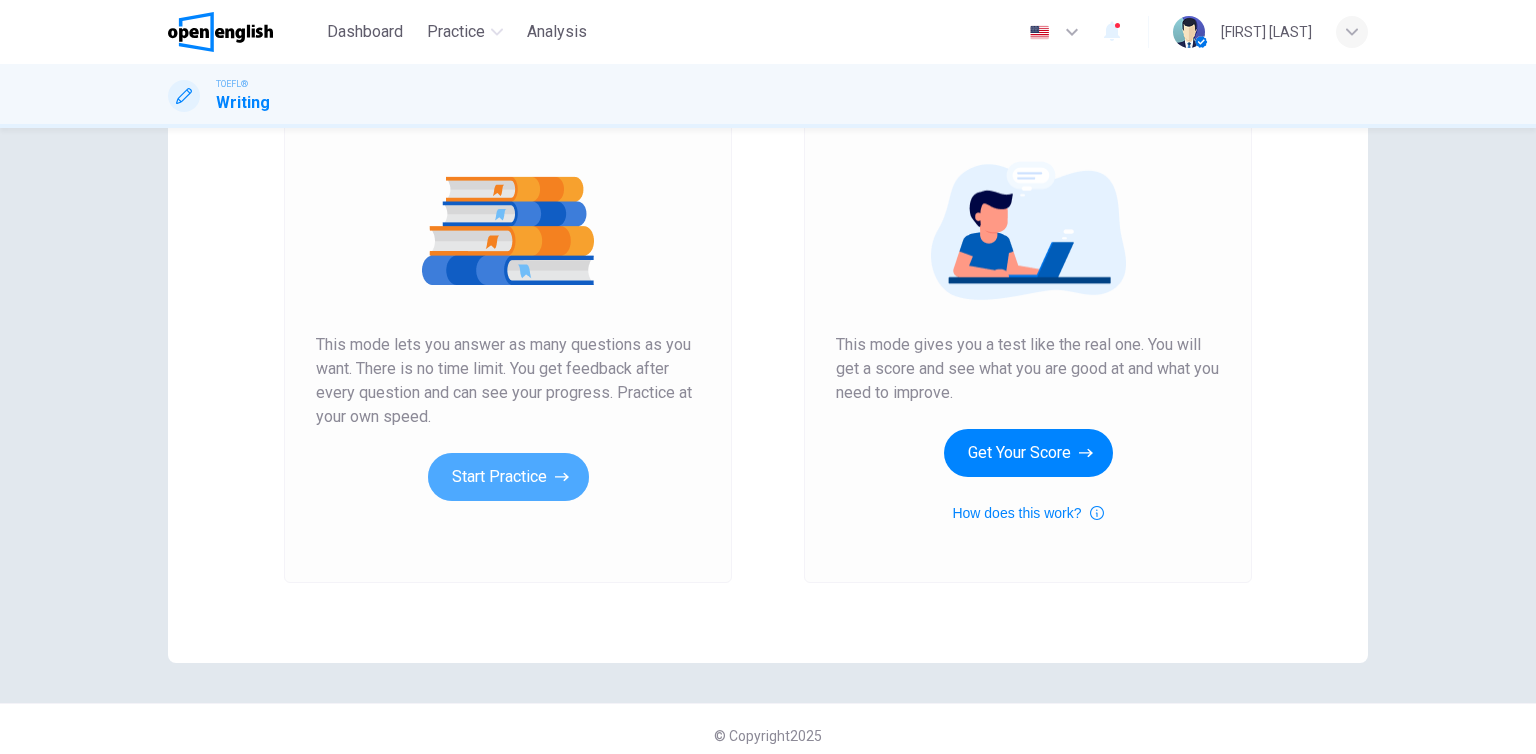 click on "Start Practice" at bounding box center (508, 477) 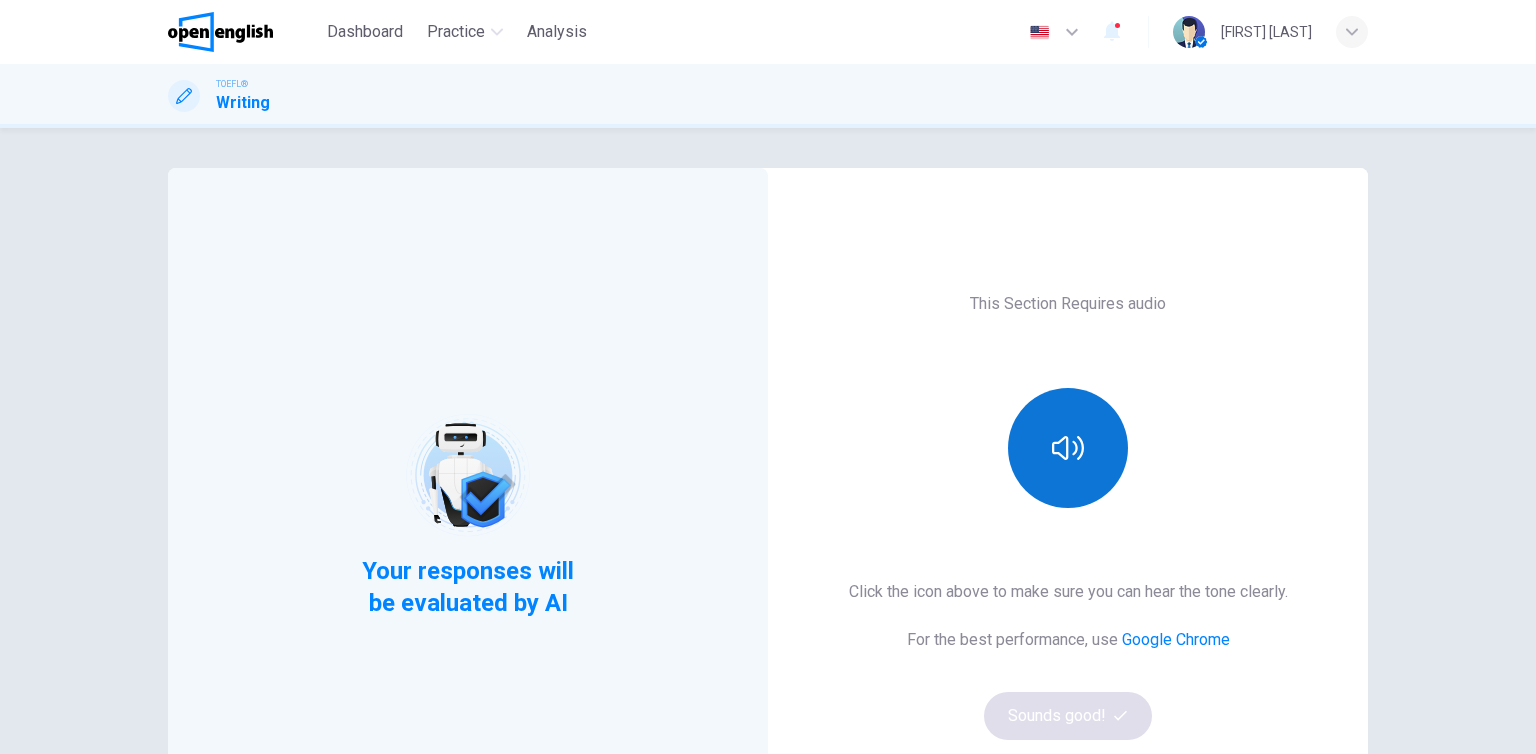 click at bounding box center [1068, 448] 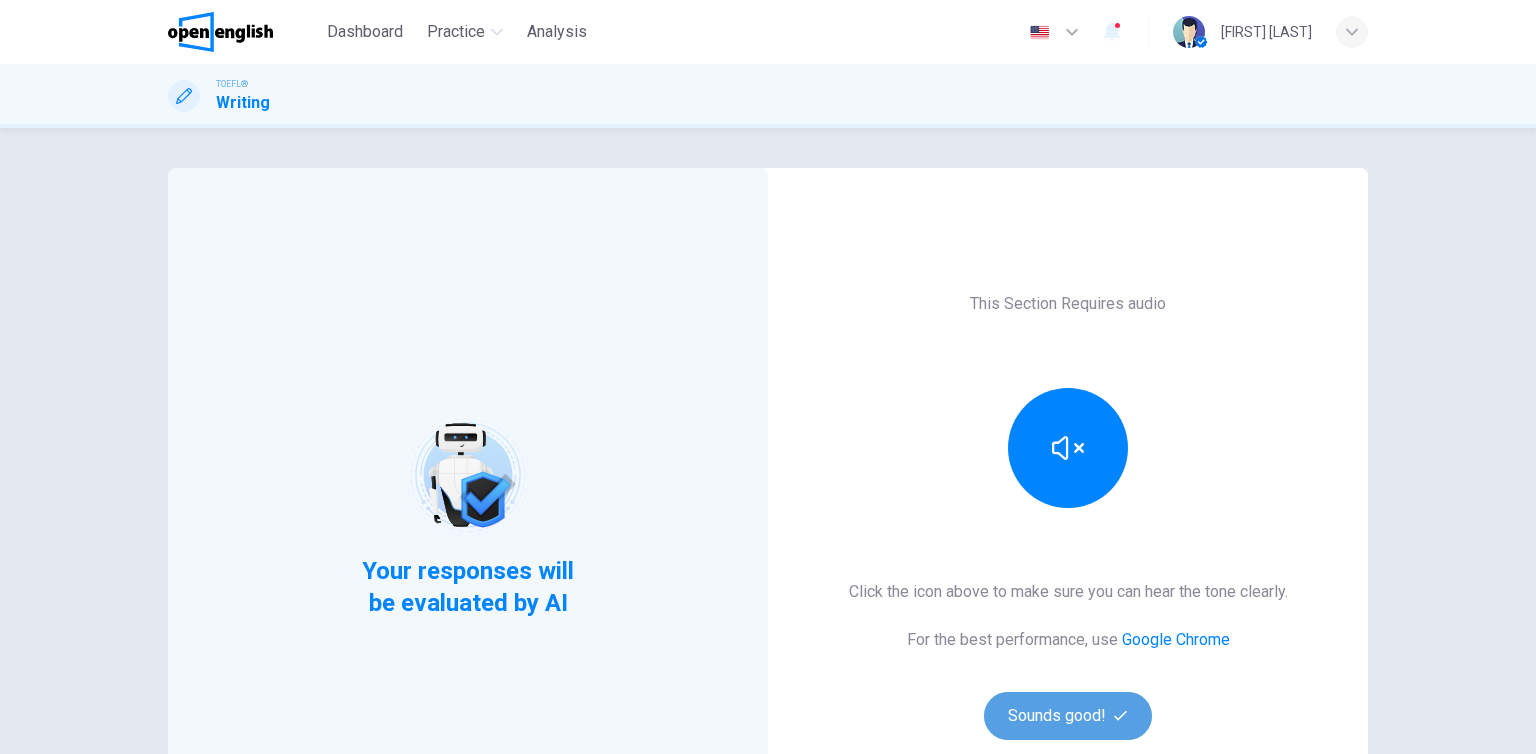 click on "Sounds good!" at bounding box center [1068, 716] 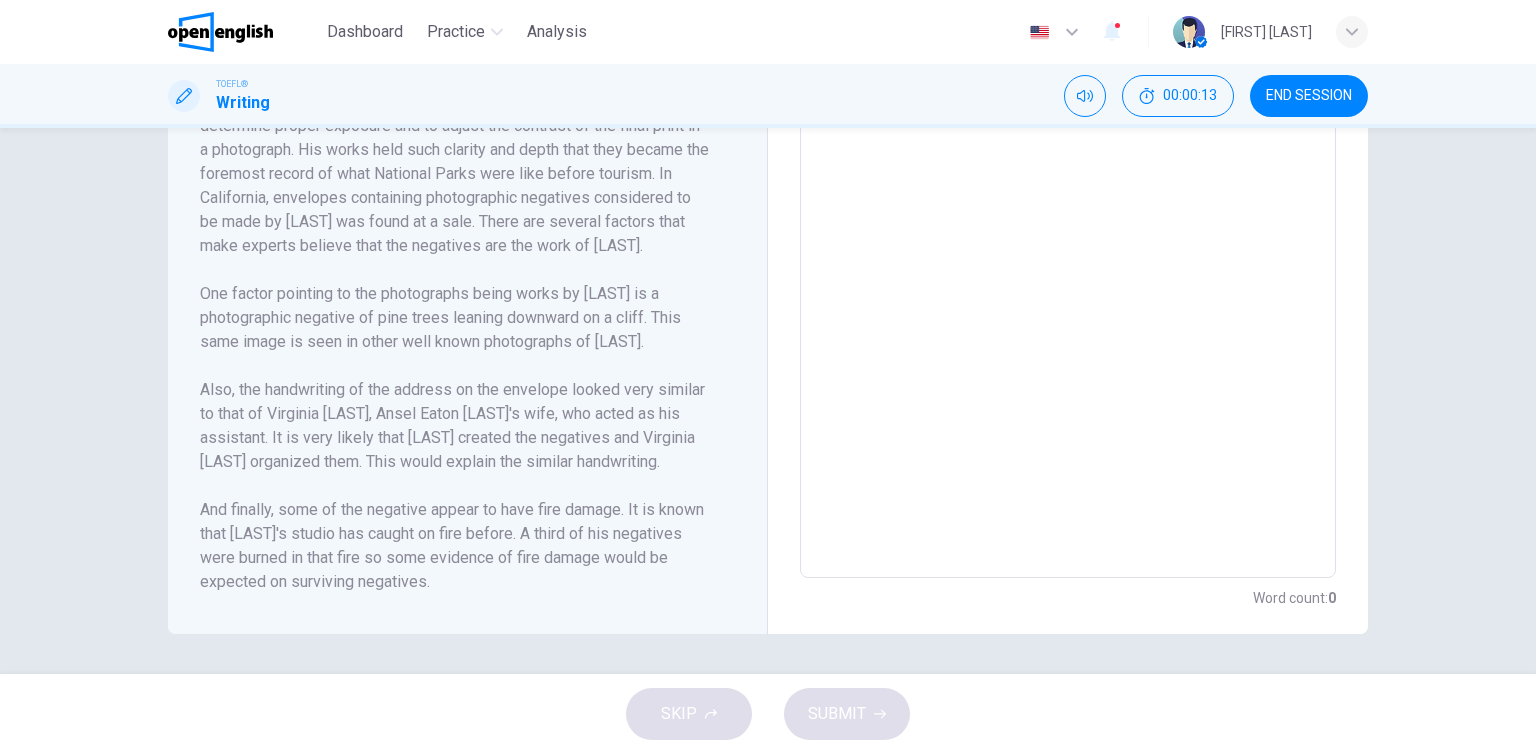 scroll, scrollTop: 0, scrollLeft: 0, axis: both 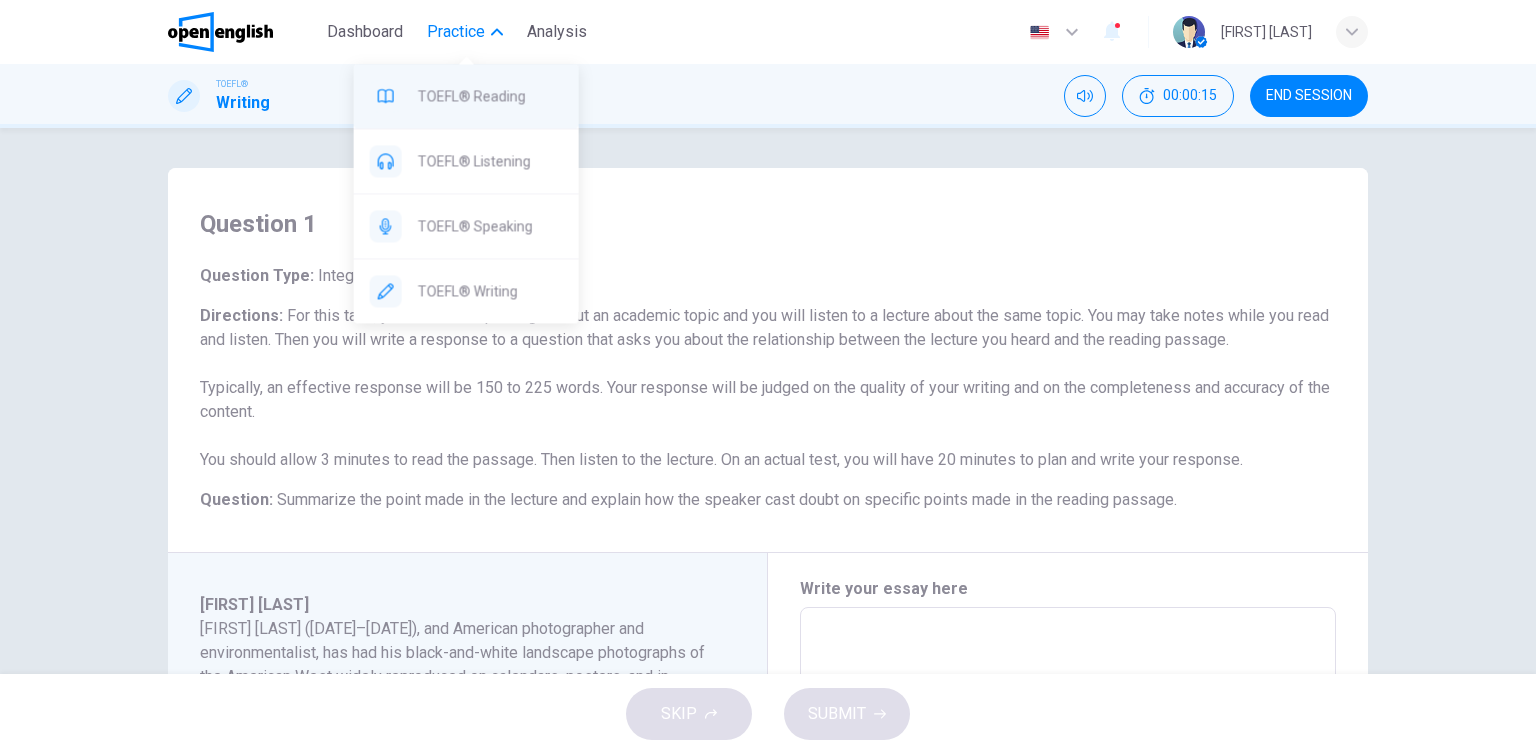 click on "TOEFL® Reading" at bounding box center [490, 96] 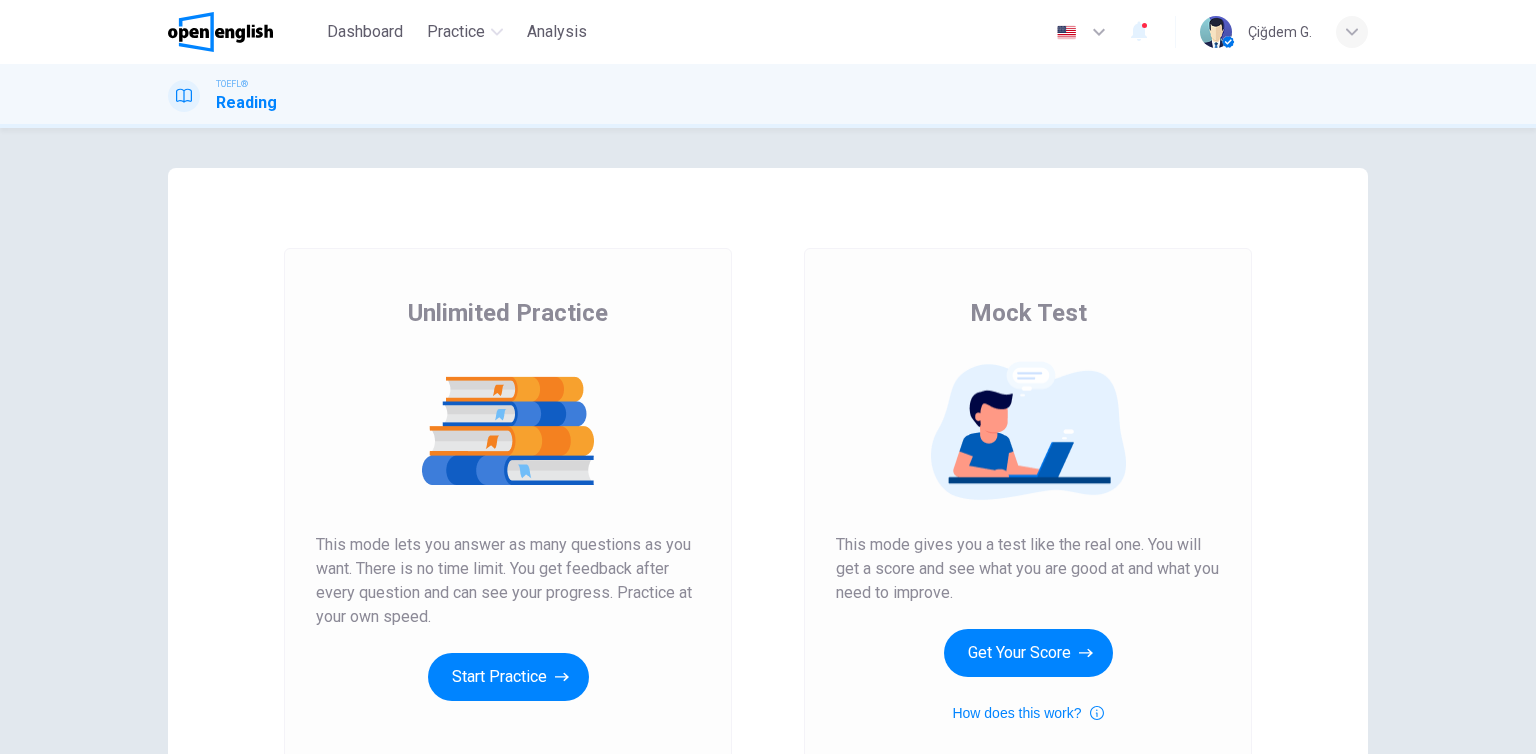 scroll, scrollTop: 0, scrollLeft: 0, axis: both 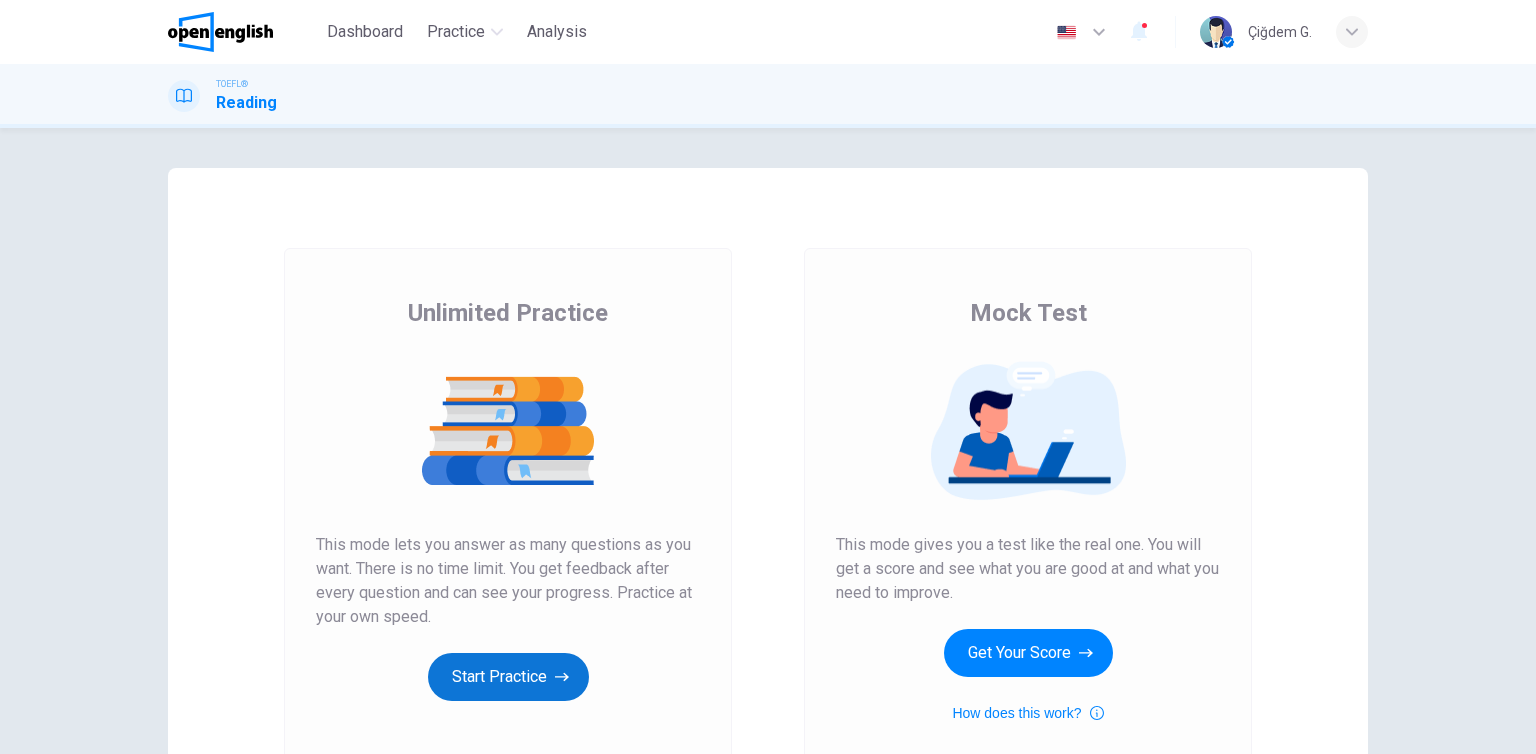 click on "Start Practice" at bounding box center (508, 677) 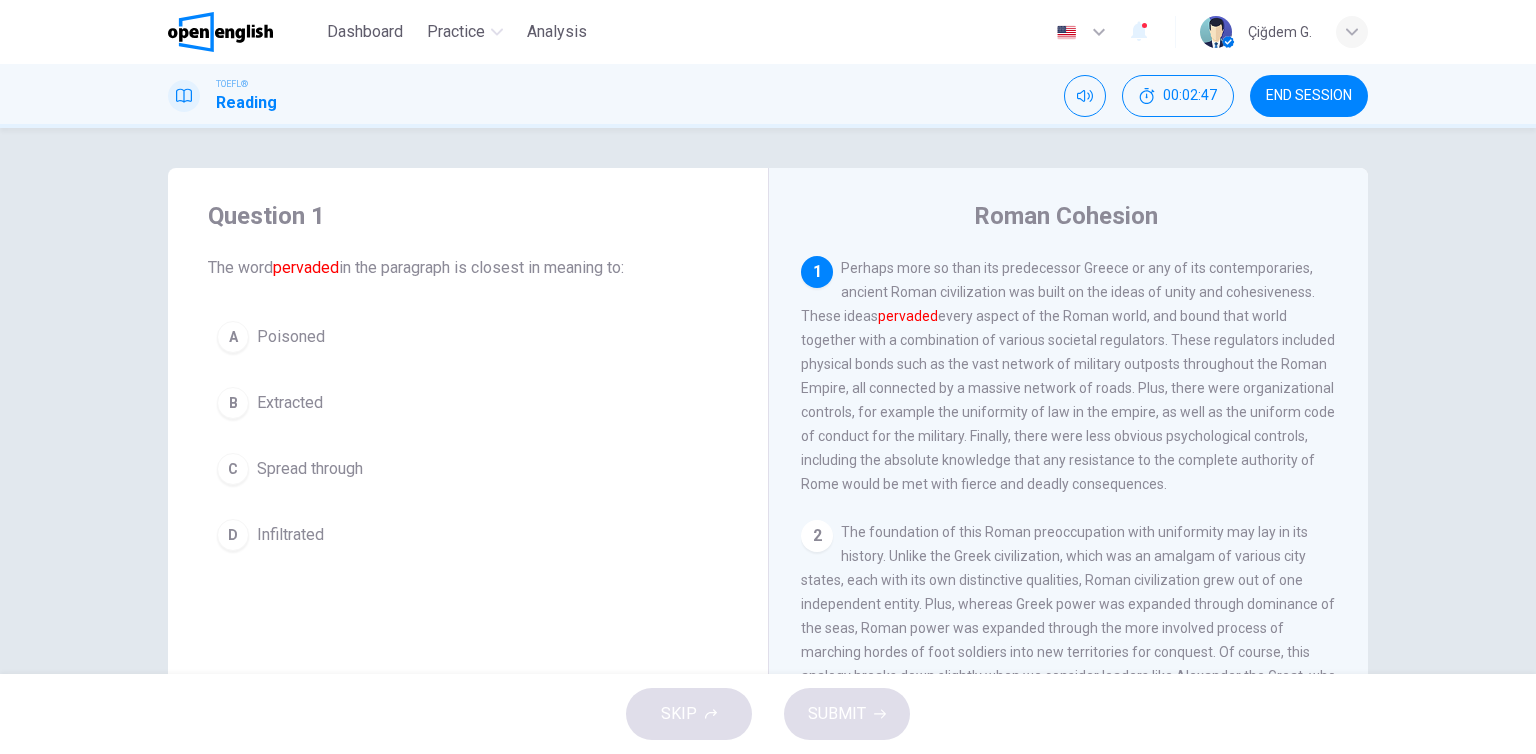drag, startPoint x: 338, startPoint y: 268, endPoint x: 296, endPoint y: 273, distance: 42.296574 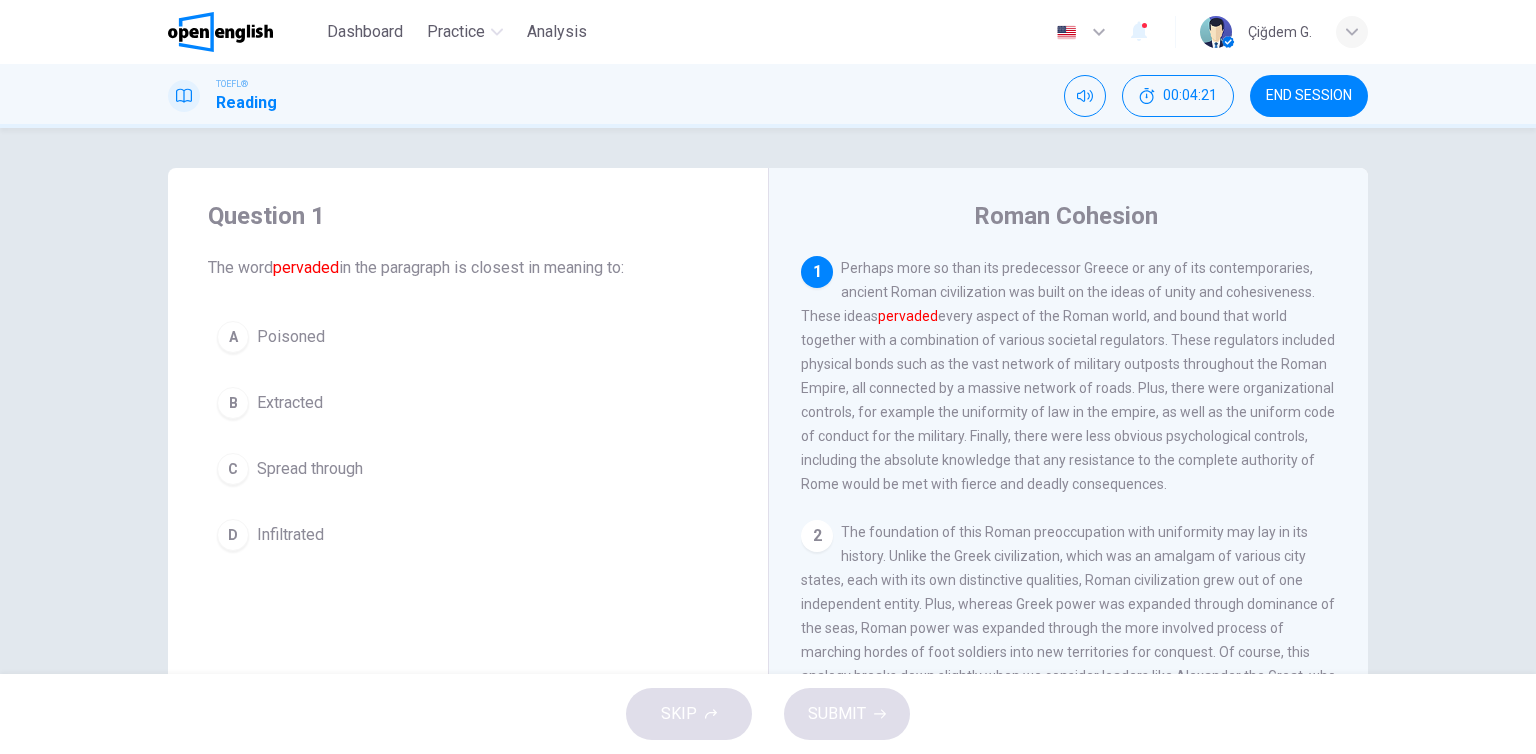 click on "Spread through" at bounding box center (310, 469) 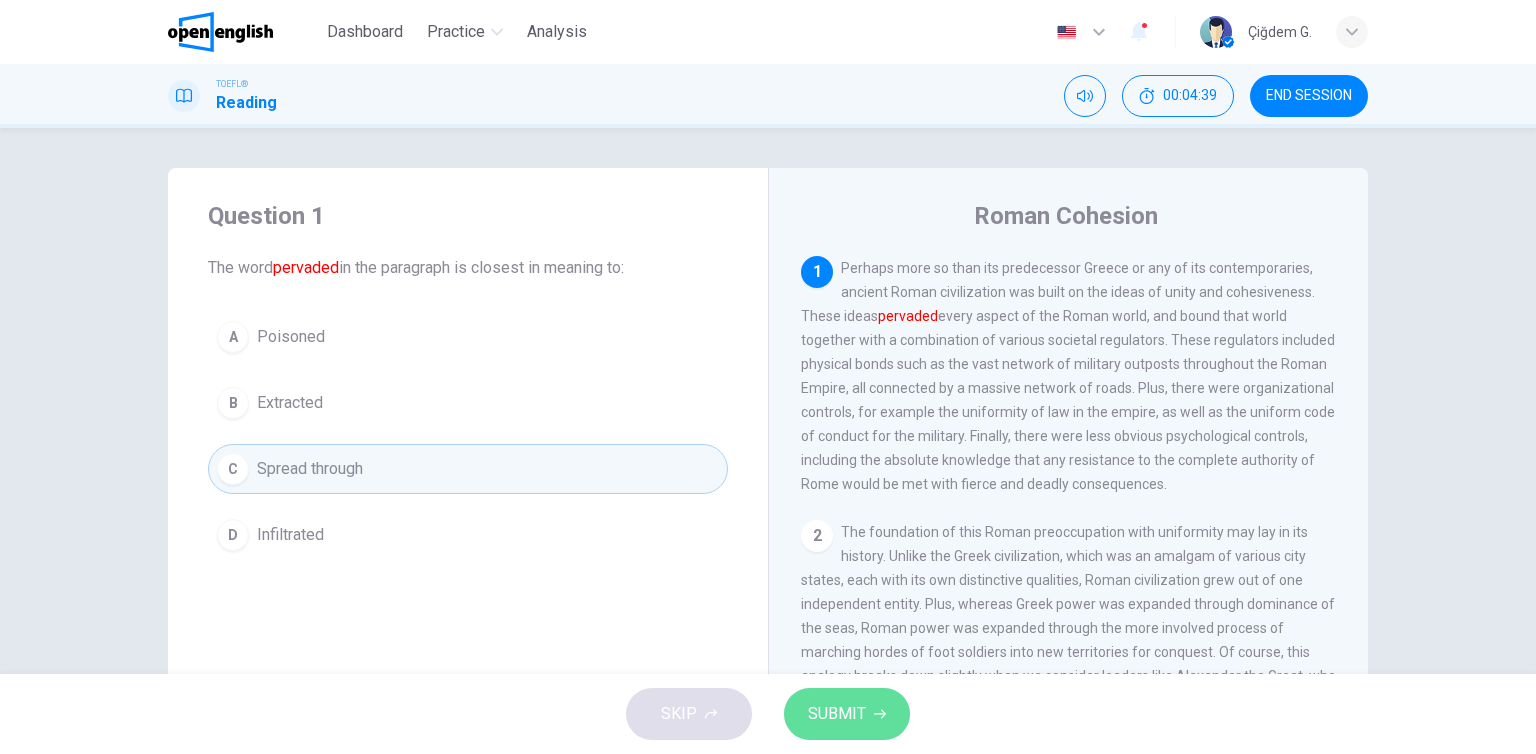 click on "SUBMIT" at bounding box center [847, 714] 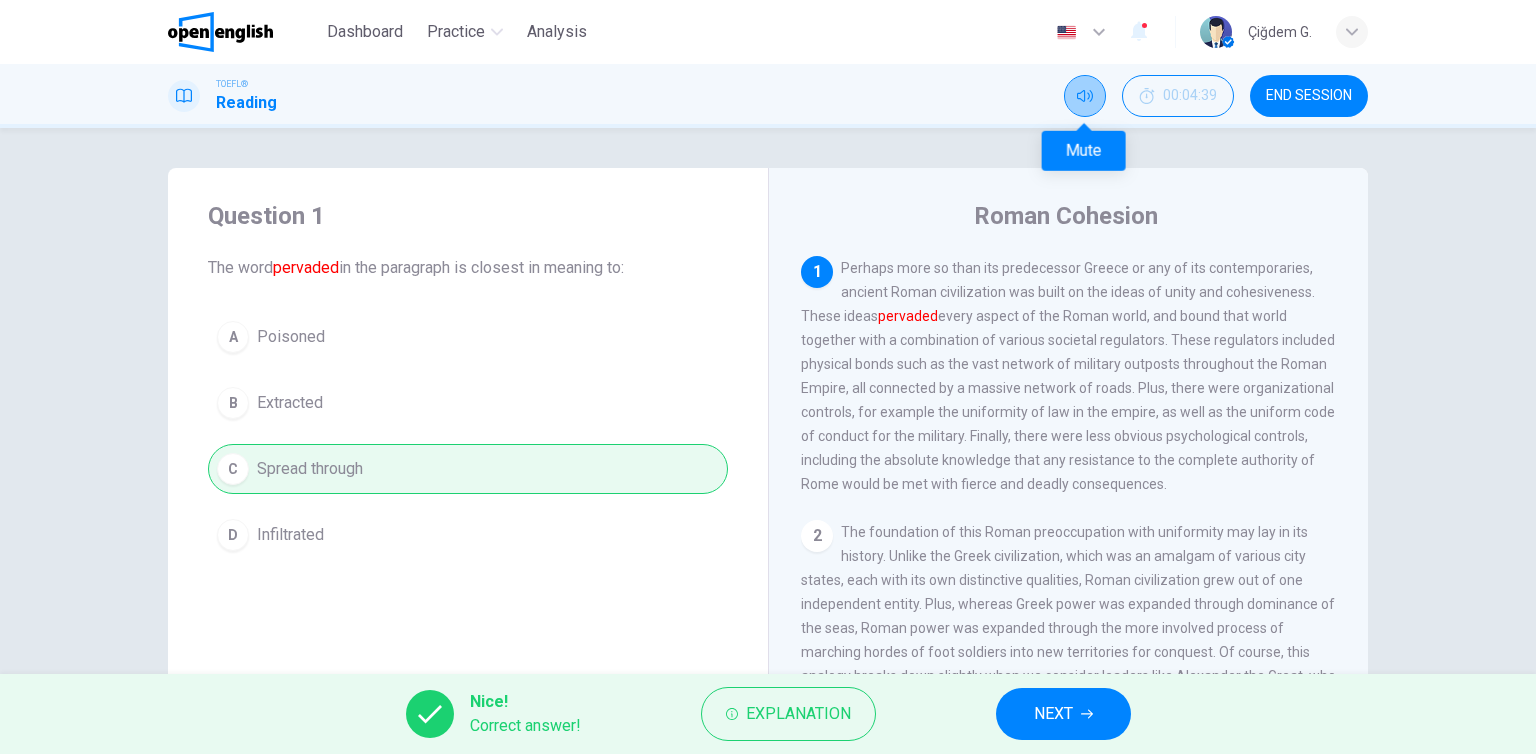 click 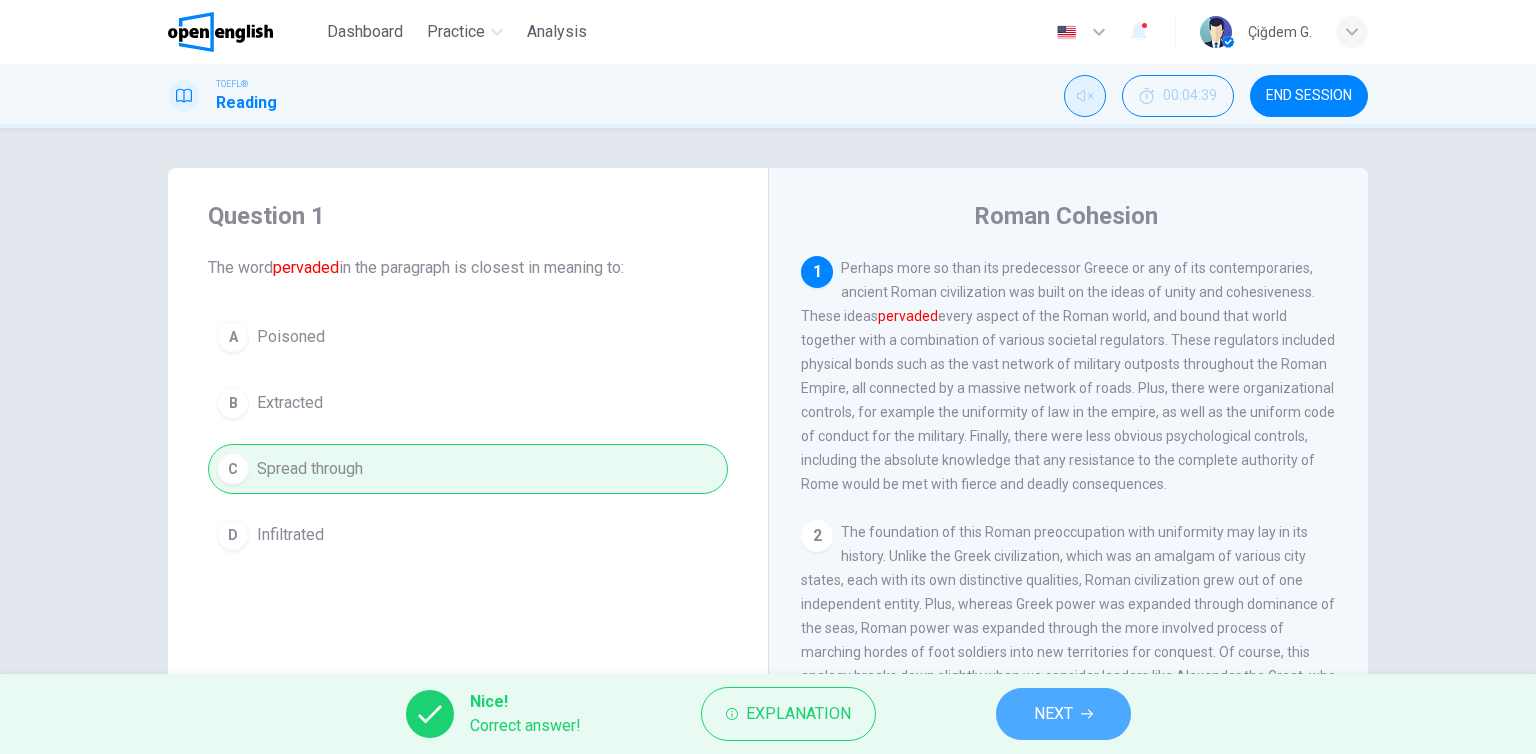 click on "NEXT" at bounding box center (1053, 714) 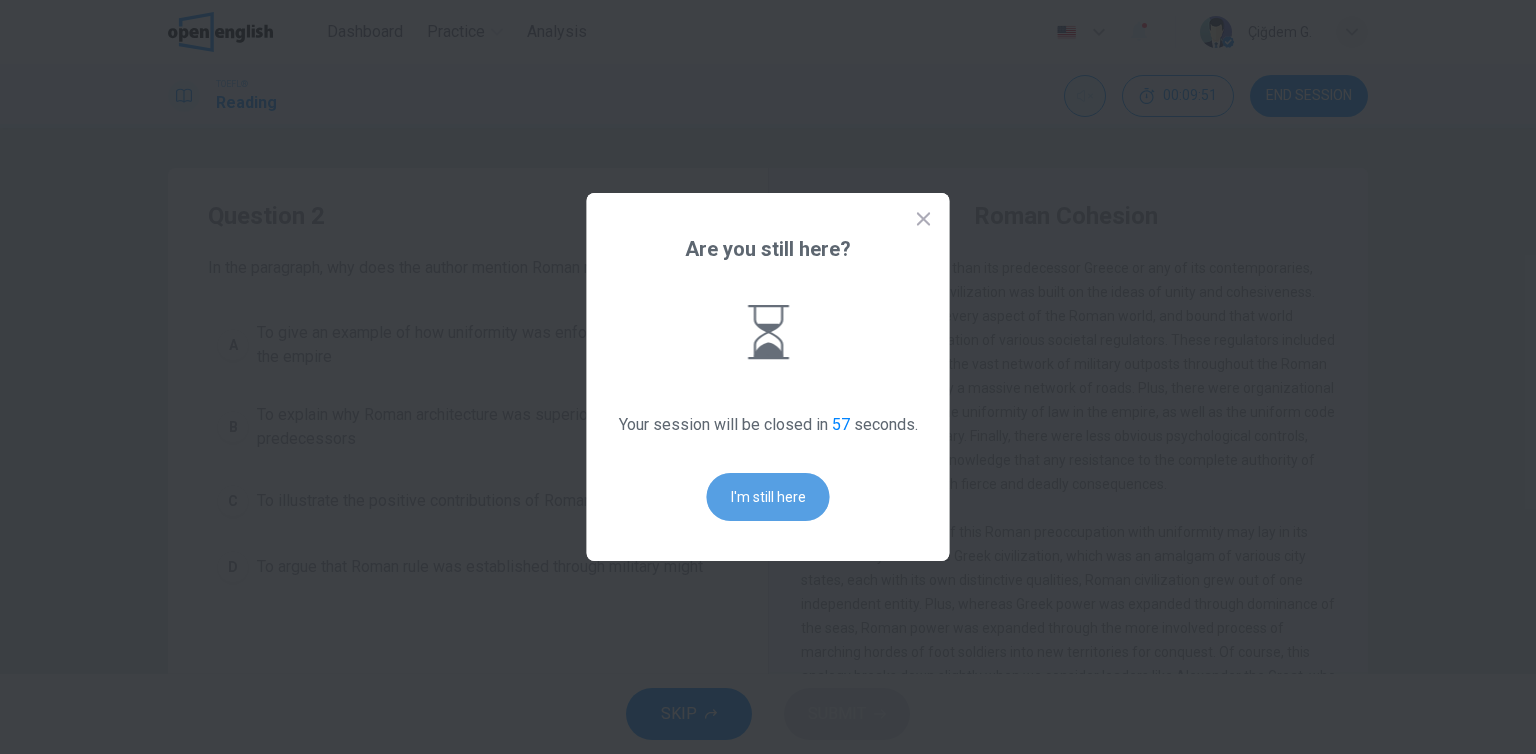 click on "I'm still here" at bounding box center [768, 497] 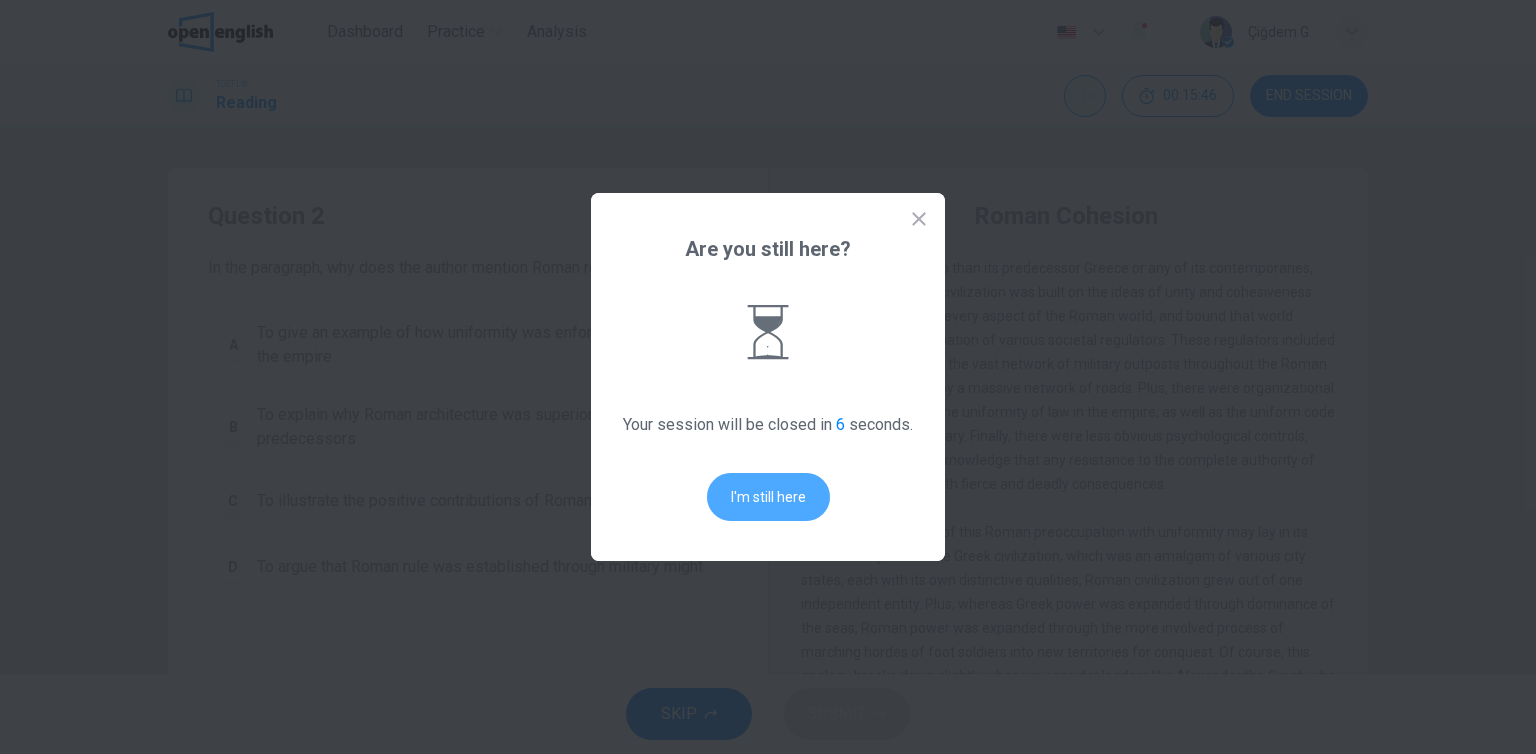 click on "I'm still here" at bounding box center (768, 497) 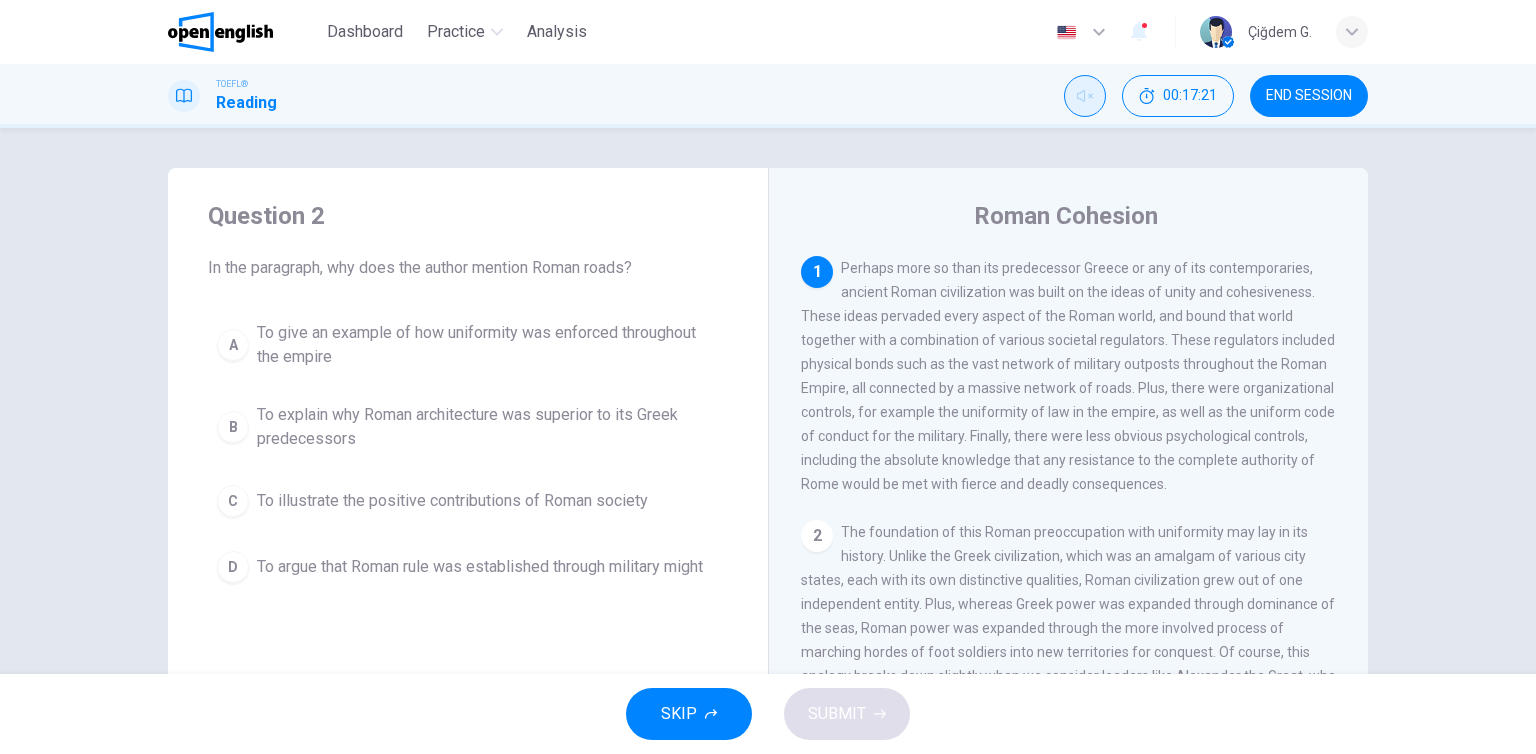 drag, startPoint x: 753, startPoint y: 501, endPoint x: 586, endPoint y: 495, distance: 167.10774 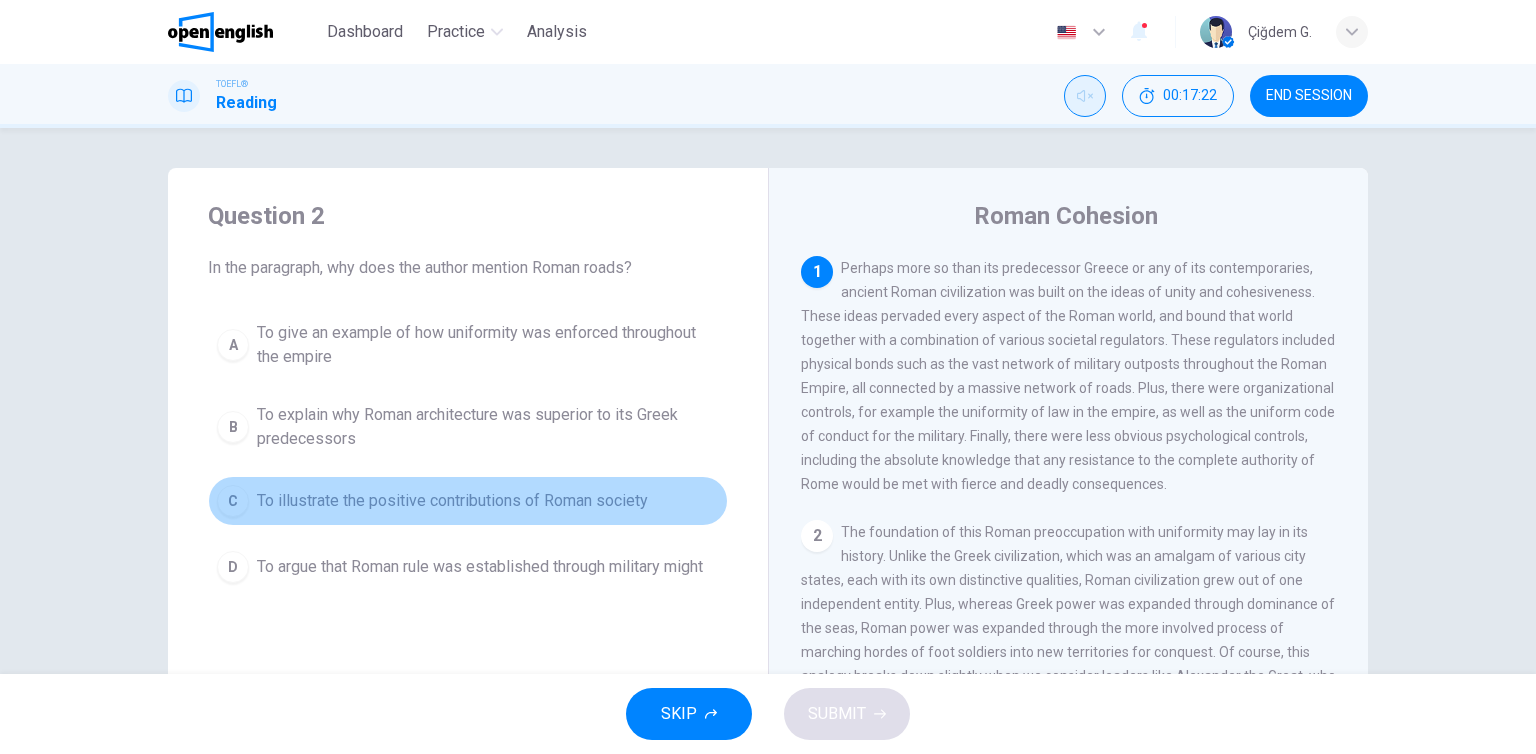 click on "To illustrate the positive contributions of Roman society" at bounding box center [452, 501] 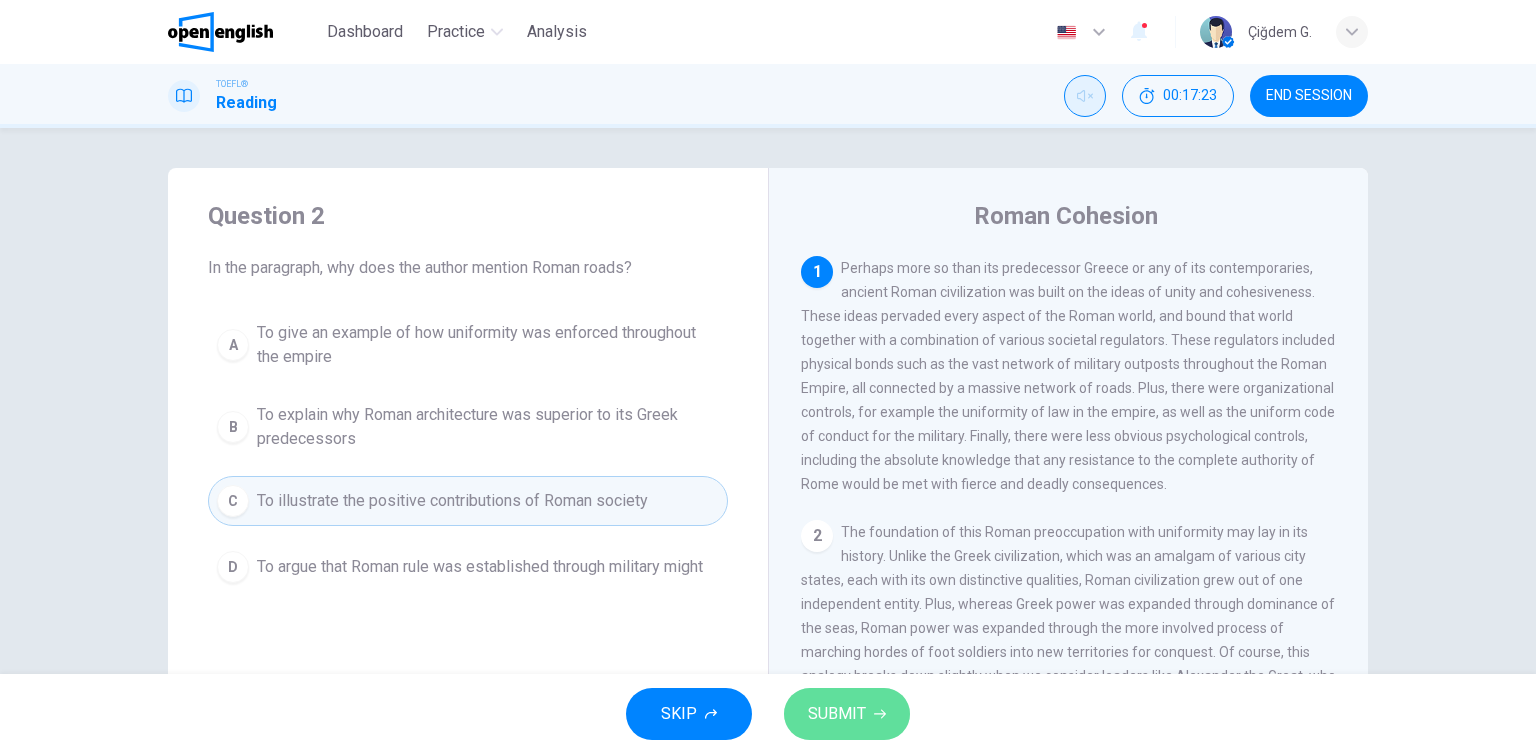 click on "SUBMIT" at bounding box center (837, 714) 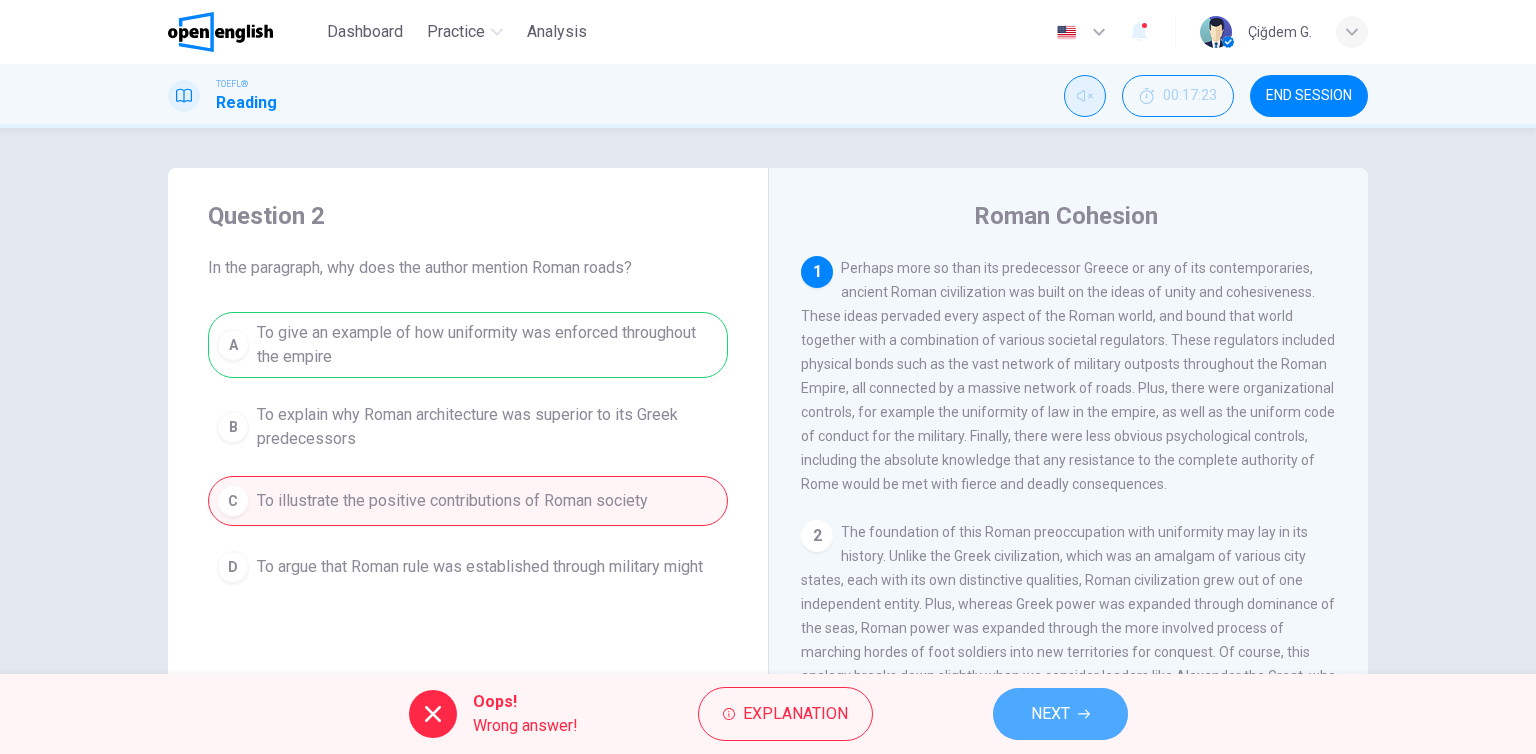 click on "NEXT" at bounding box center (1050, 714) 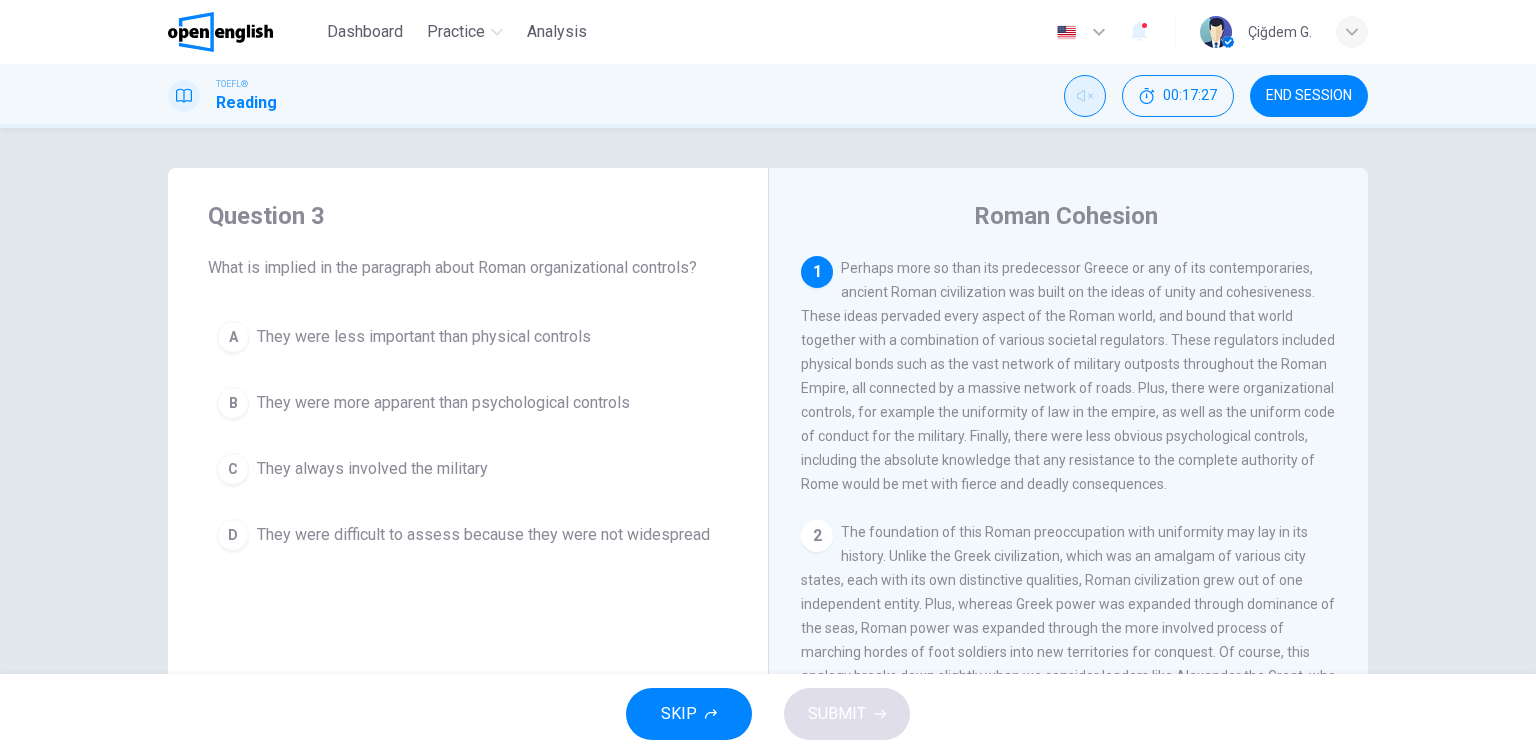 click on "SKIP SUBMIT" at bounding box center (768, 714) 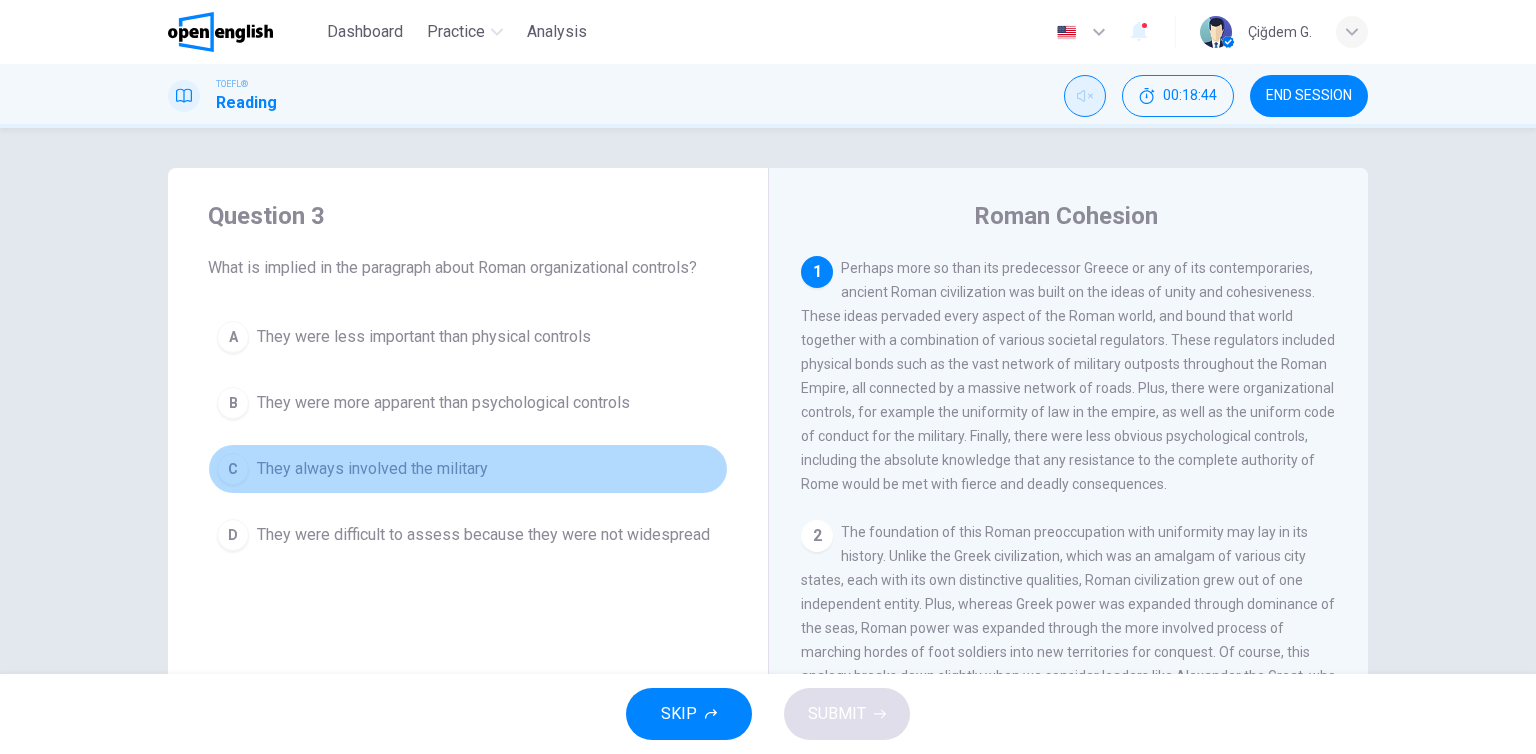 click on "C They always involved the military" at bounding box center [468, 469] 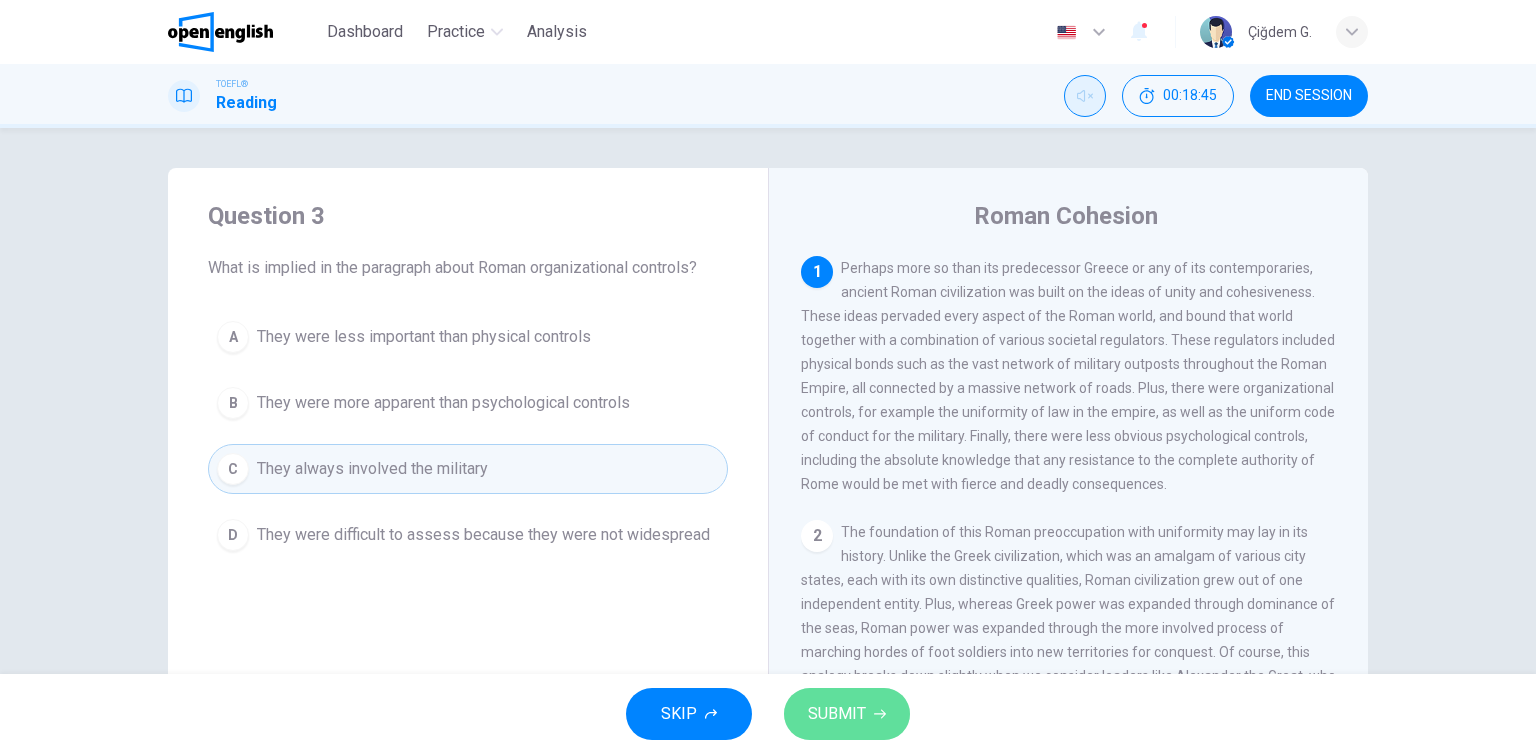 click on "SUBMIT" at bounding box center (837, 714) 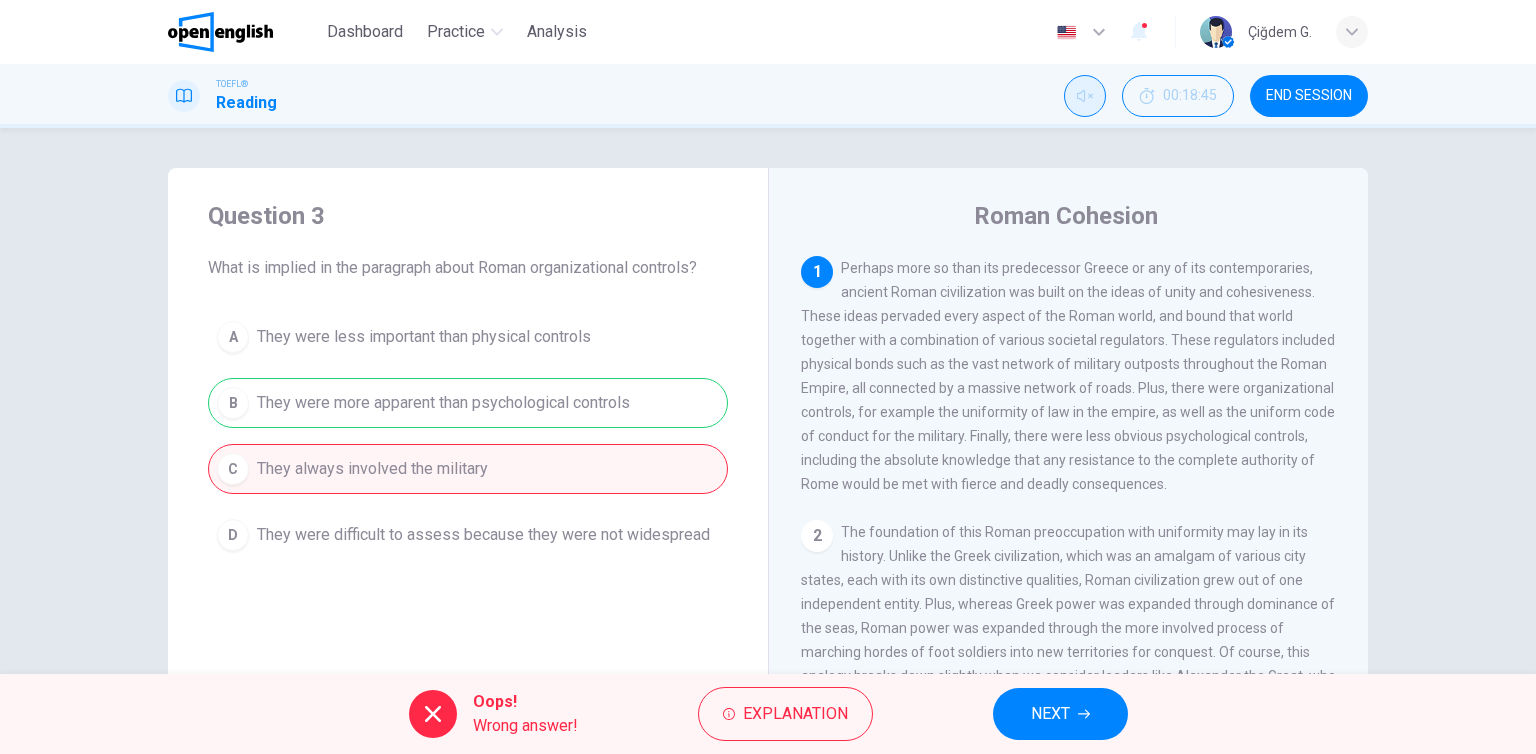 click 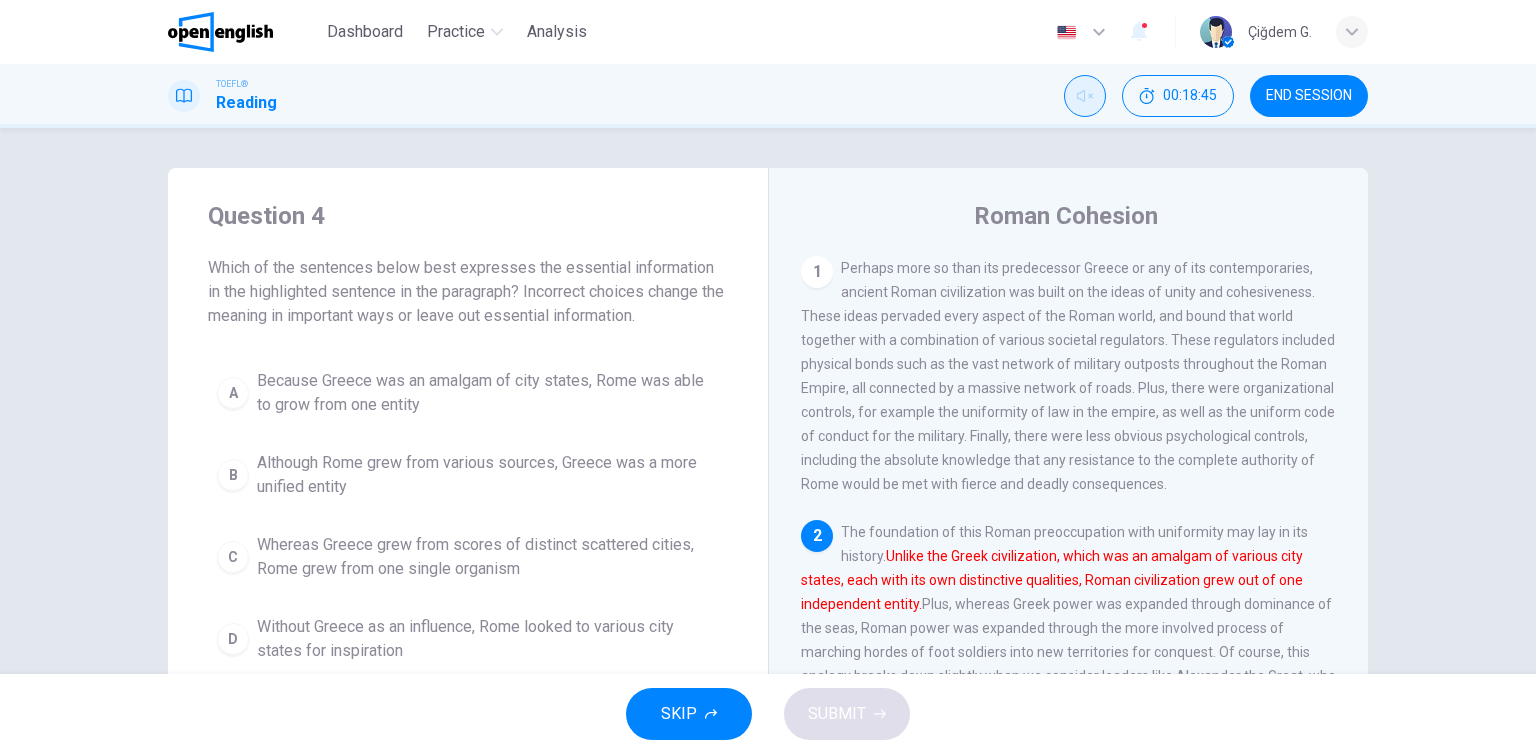 scroll, scrollTop: 120, scrollLeft: 0, axis: vertical 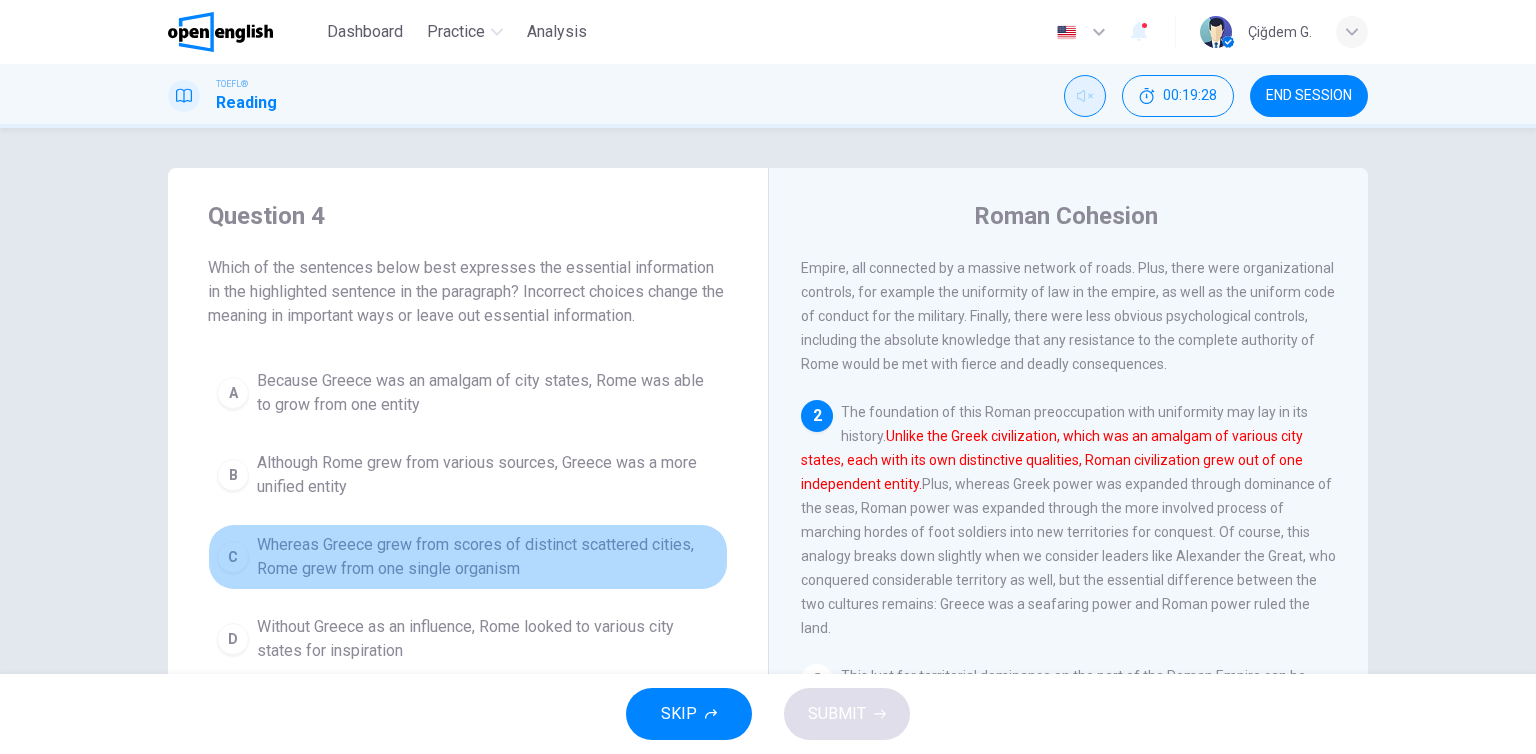 click on "Whereas Greece grew from scores of distinct scattered cities, Rome grew from one
single organism" at bounding box center [488, 557] 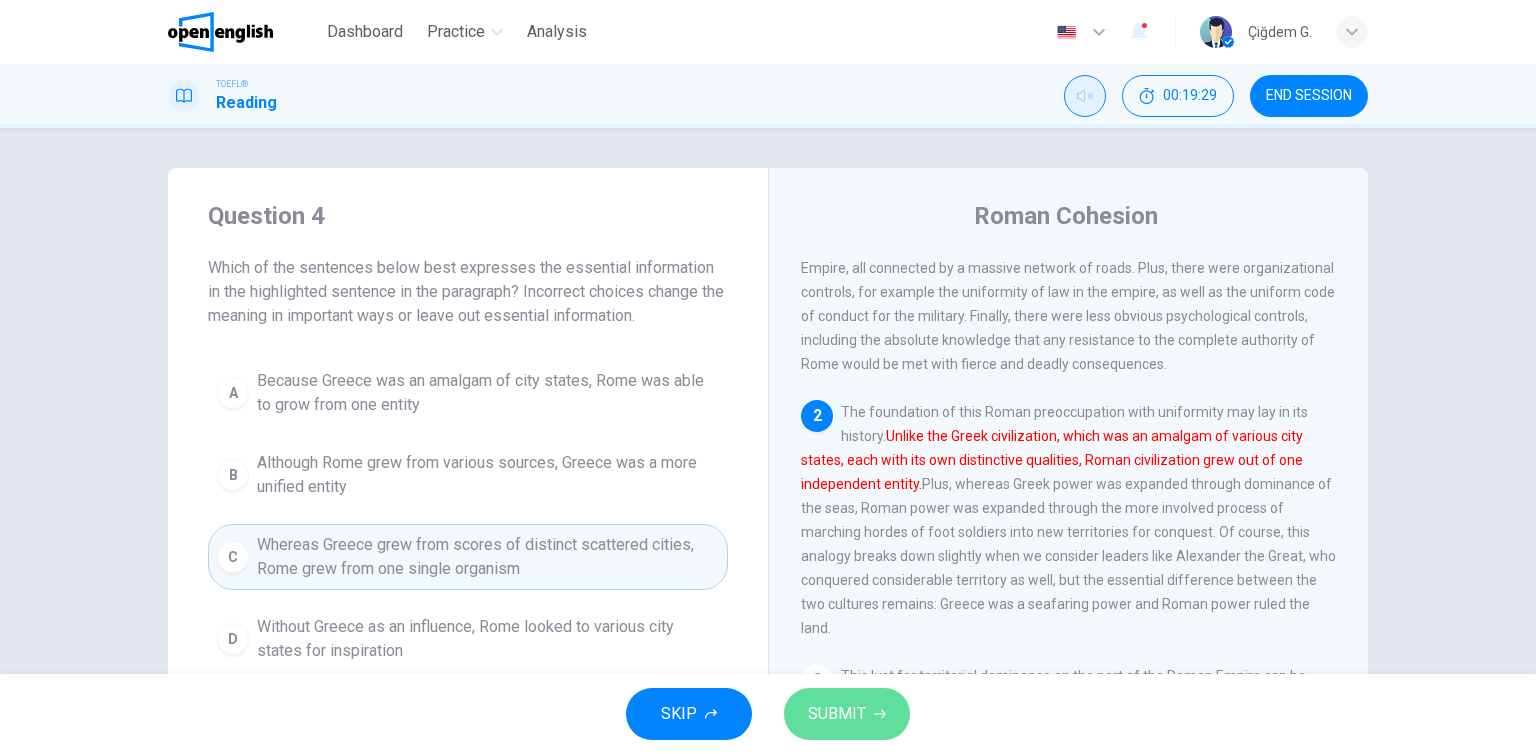 click on "SUBMIT" at bounding box center [837, 714] 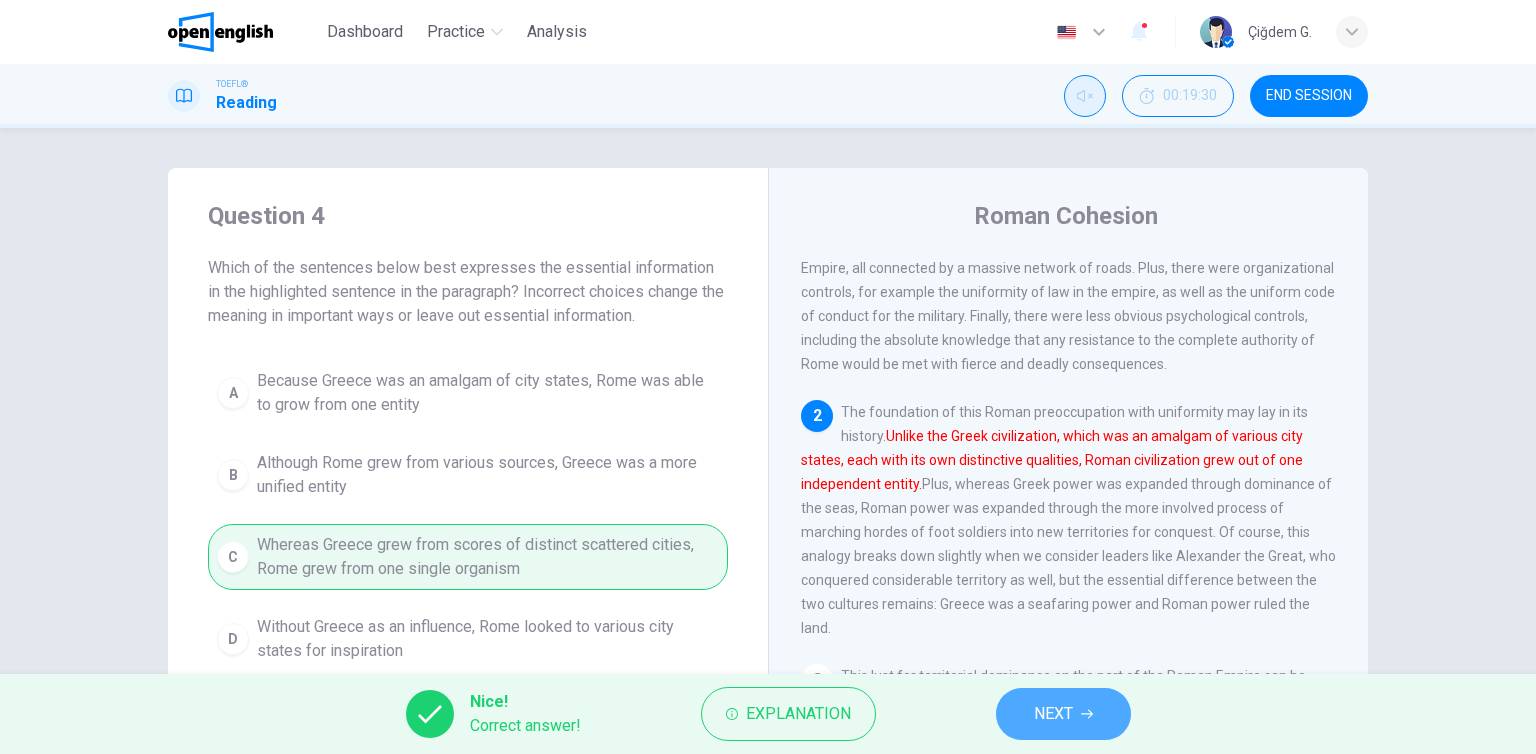 click on "NEXT" at bounding box center [1063, 714] 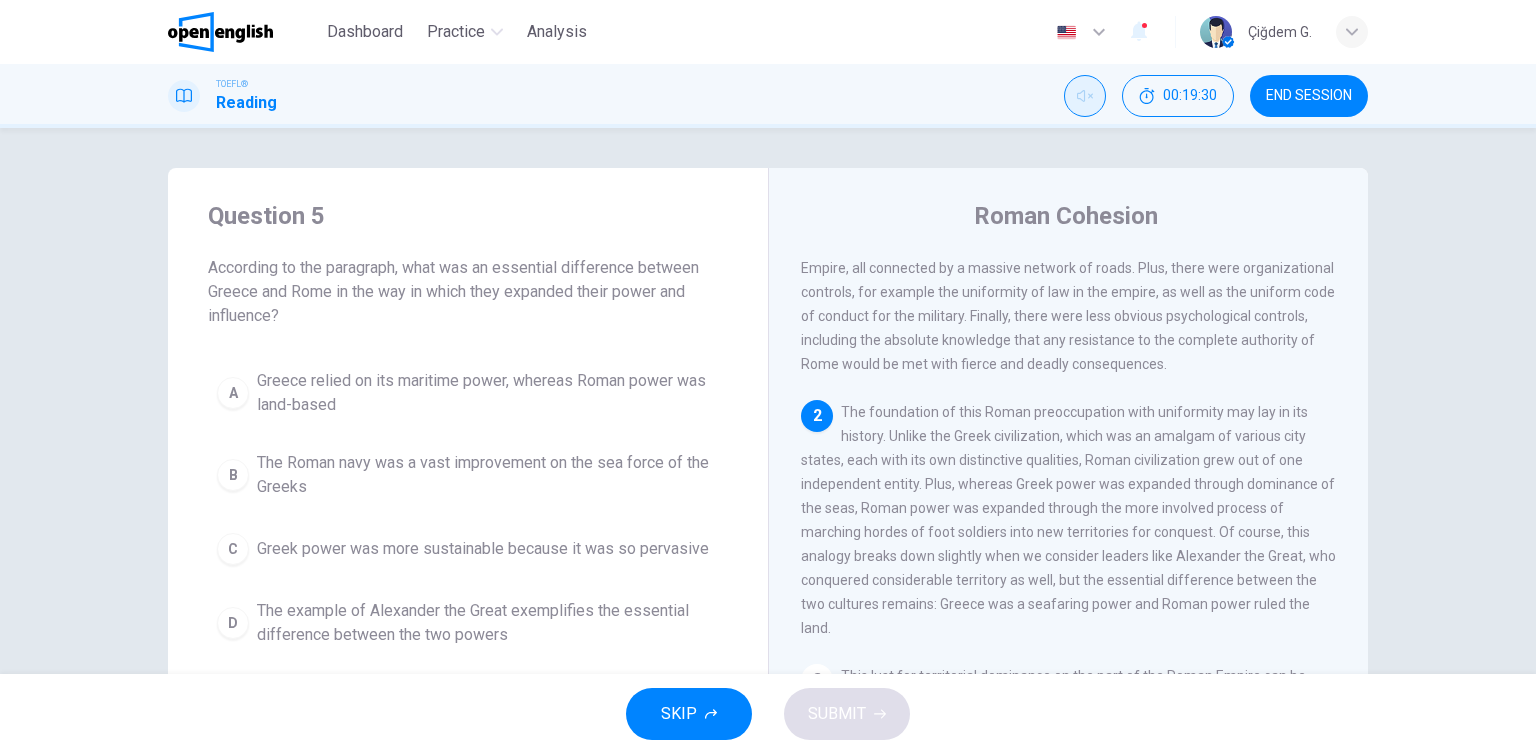scroll, scrollTop: 272, scrollLeft: 0, axis: vertical 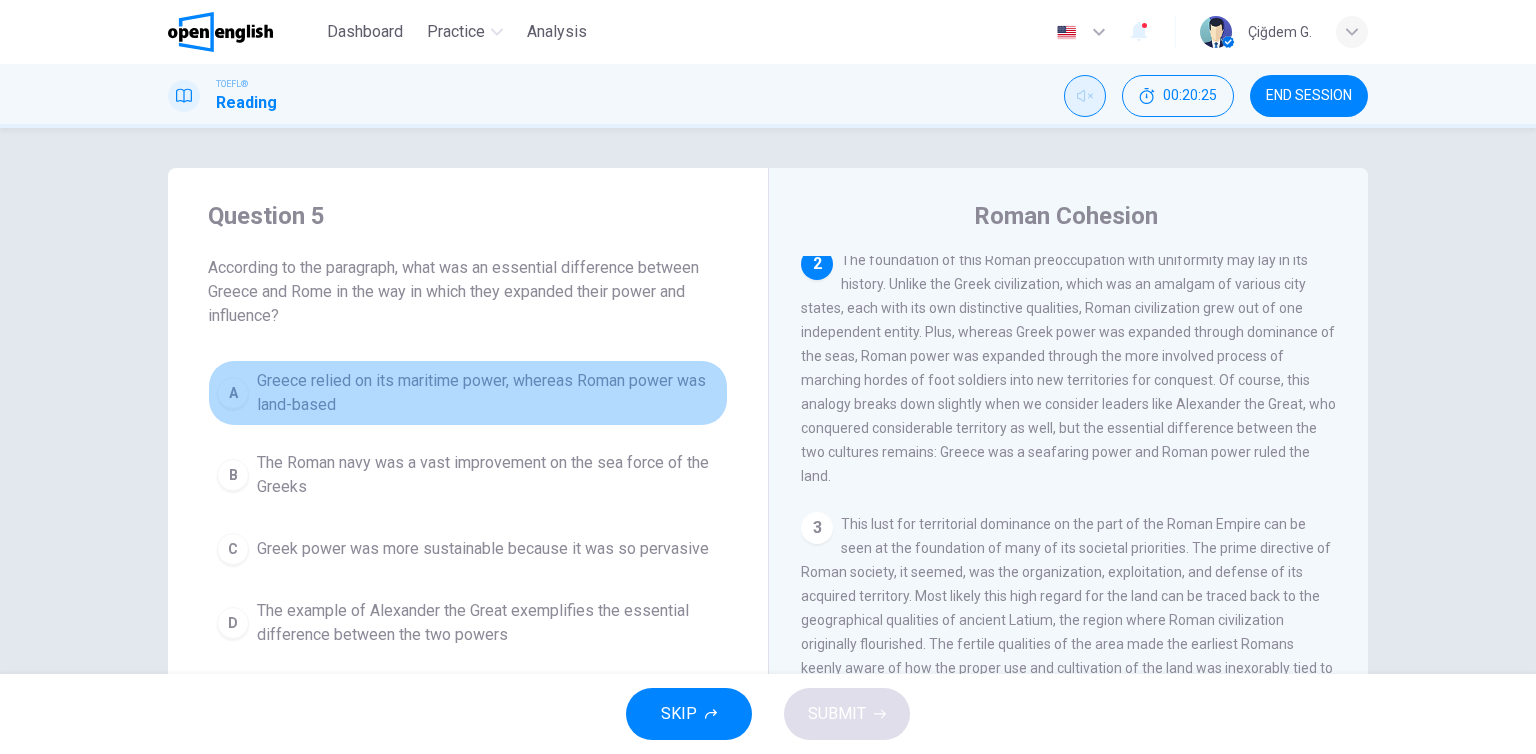 click on "Greece relied on its maritime power, whereas Roman power was land-based" at bounding box center (488, 393) 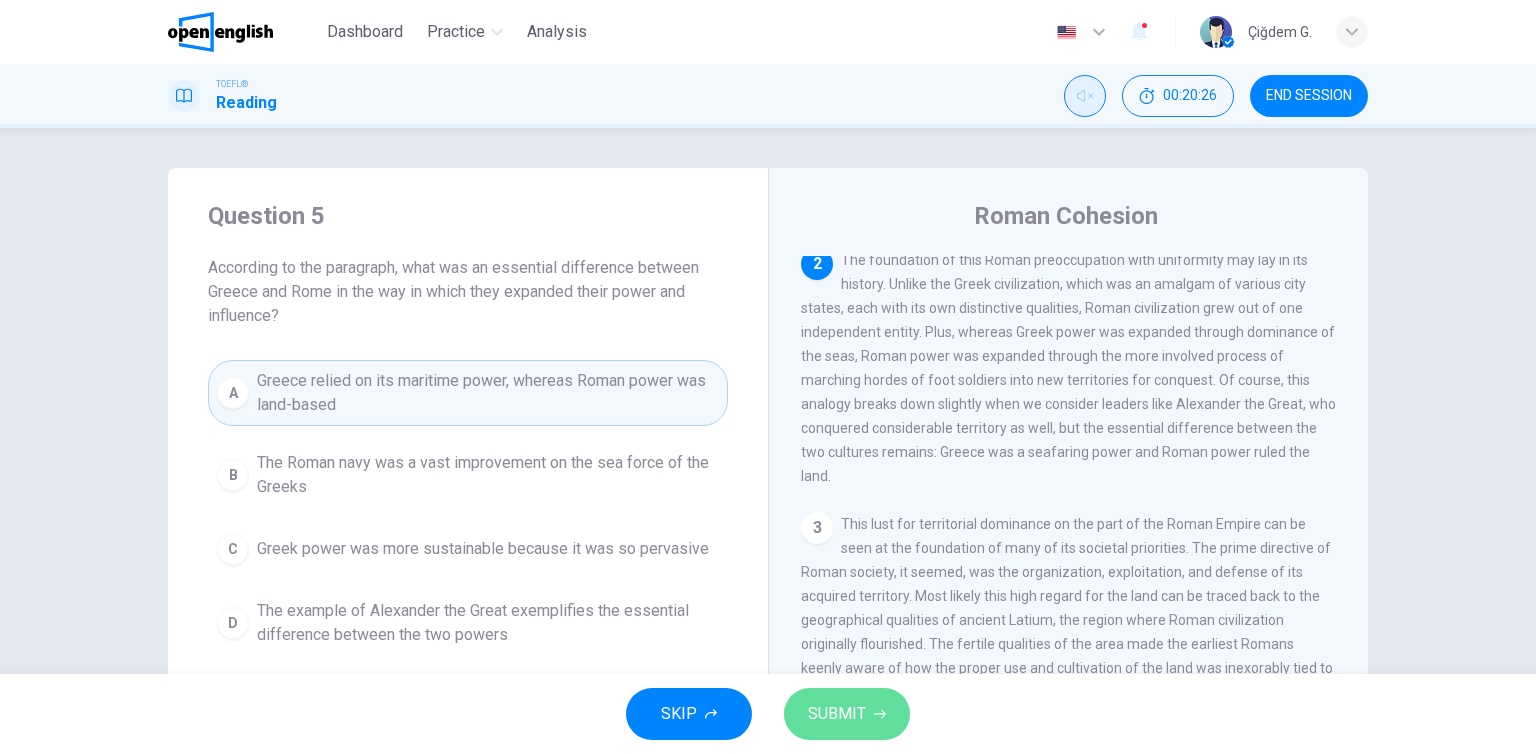 click on "SUBMIT" at bounding box center [837, 714] 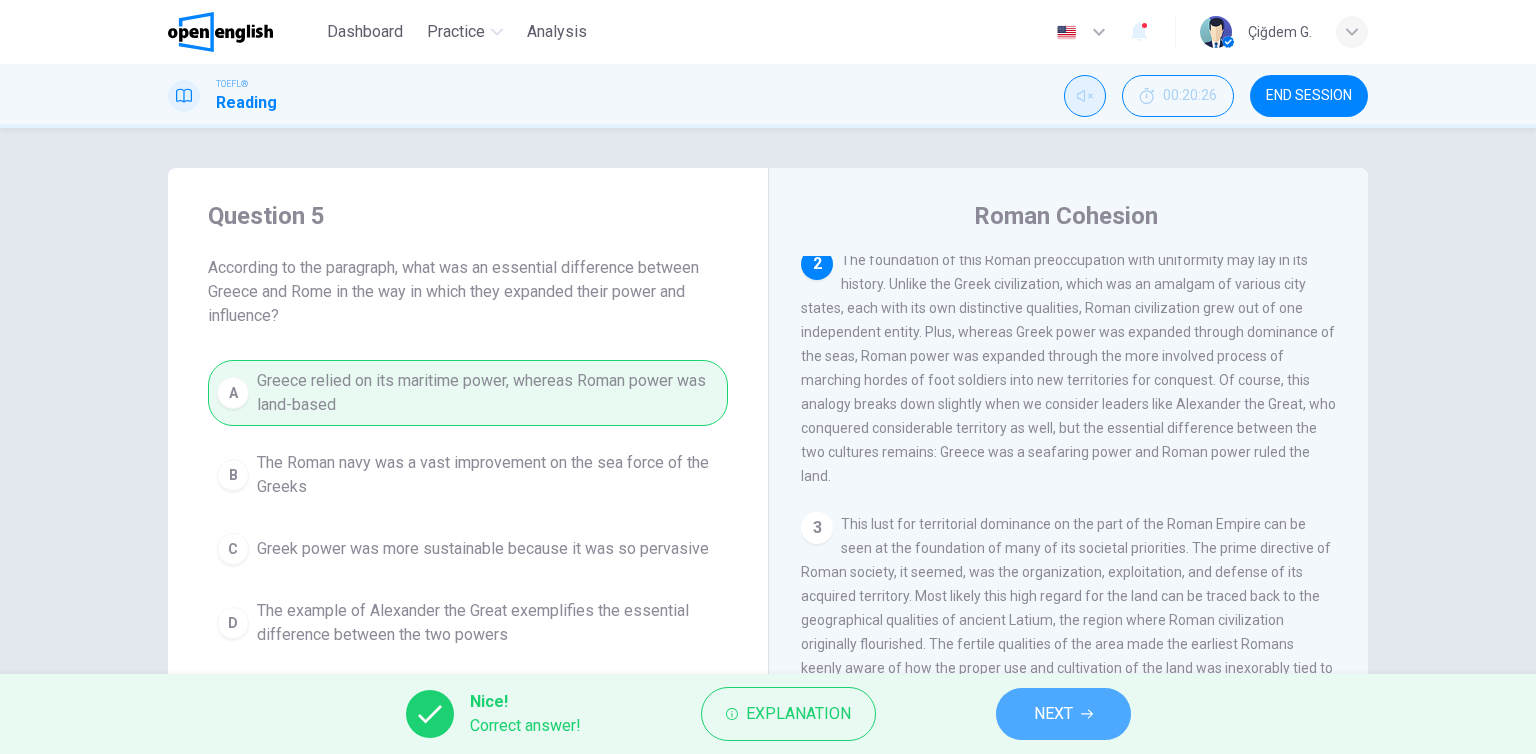 click on "NEXT" at bounding box center [1053, 714] 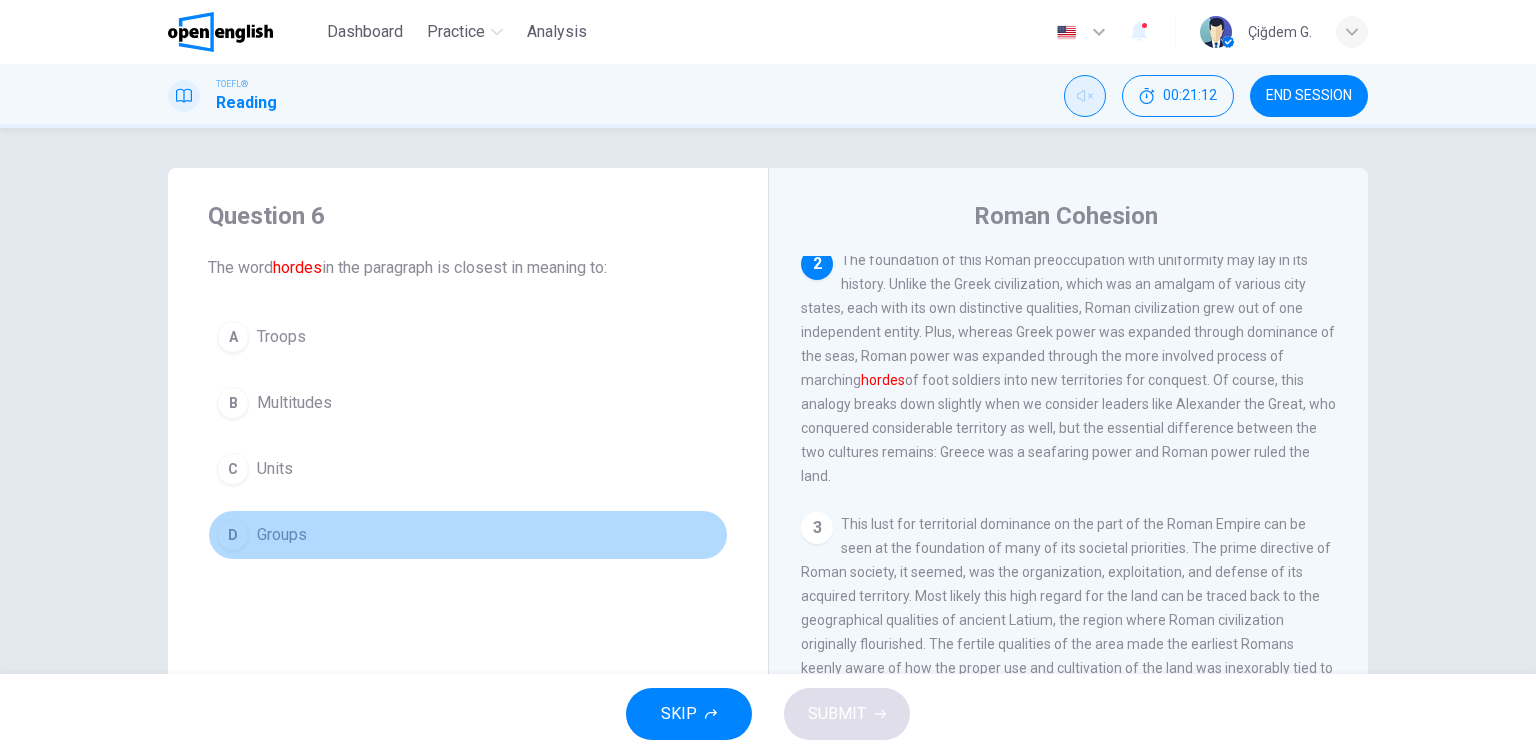 click on "D Groups" at bounding box center (468, 535) 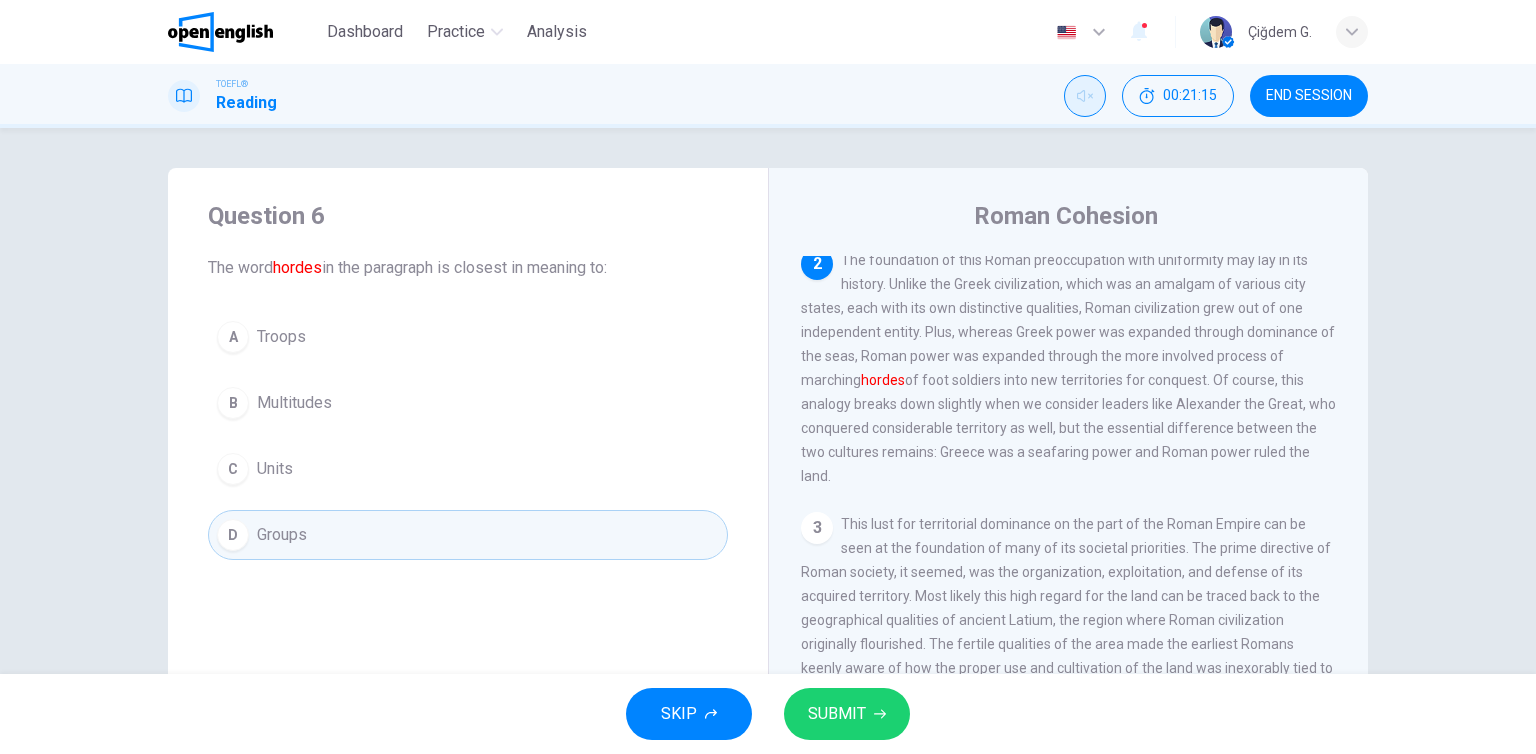 click on "SUBMIT" at bounding box center [847, 714] 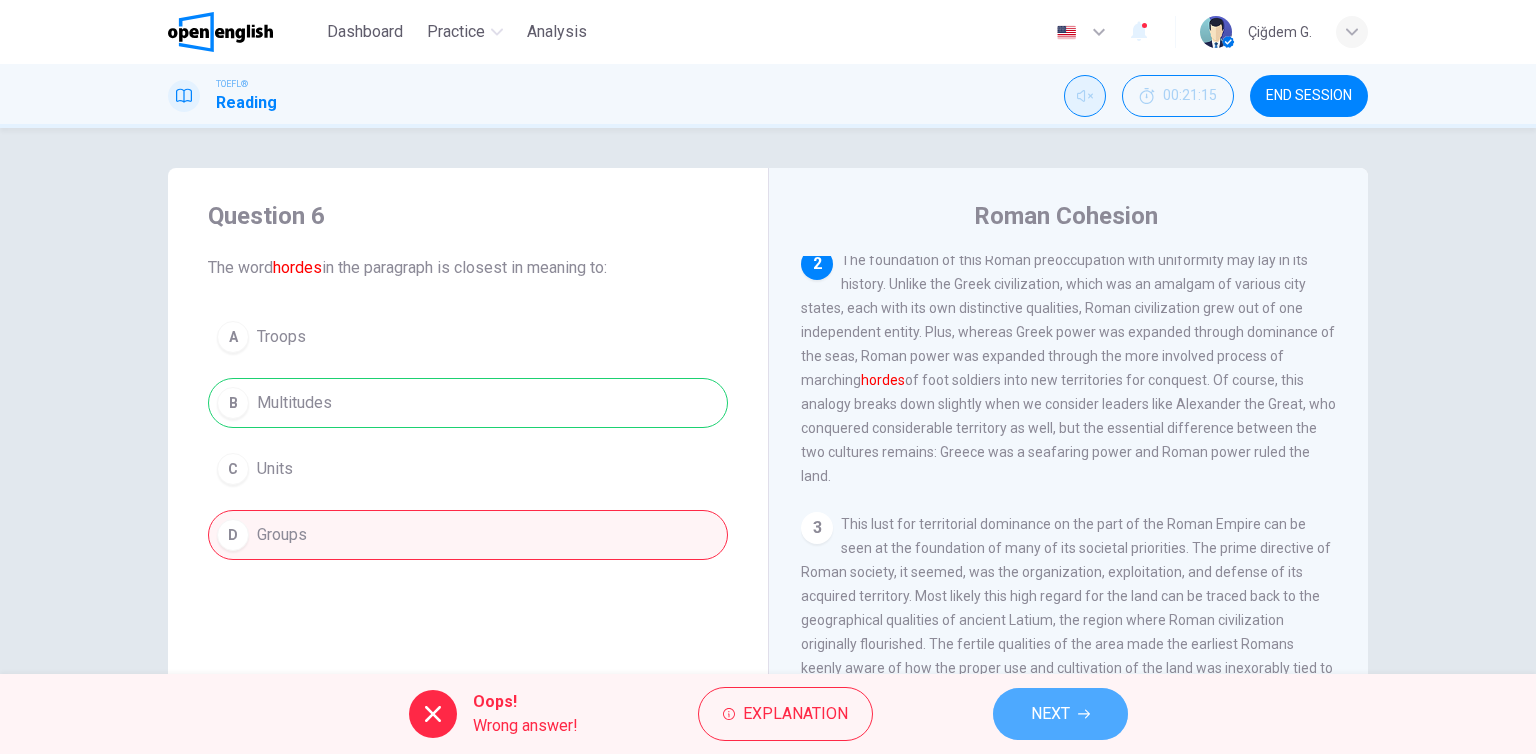 click on "NEXT" at bounding box center (1060, 714) 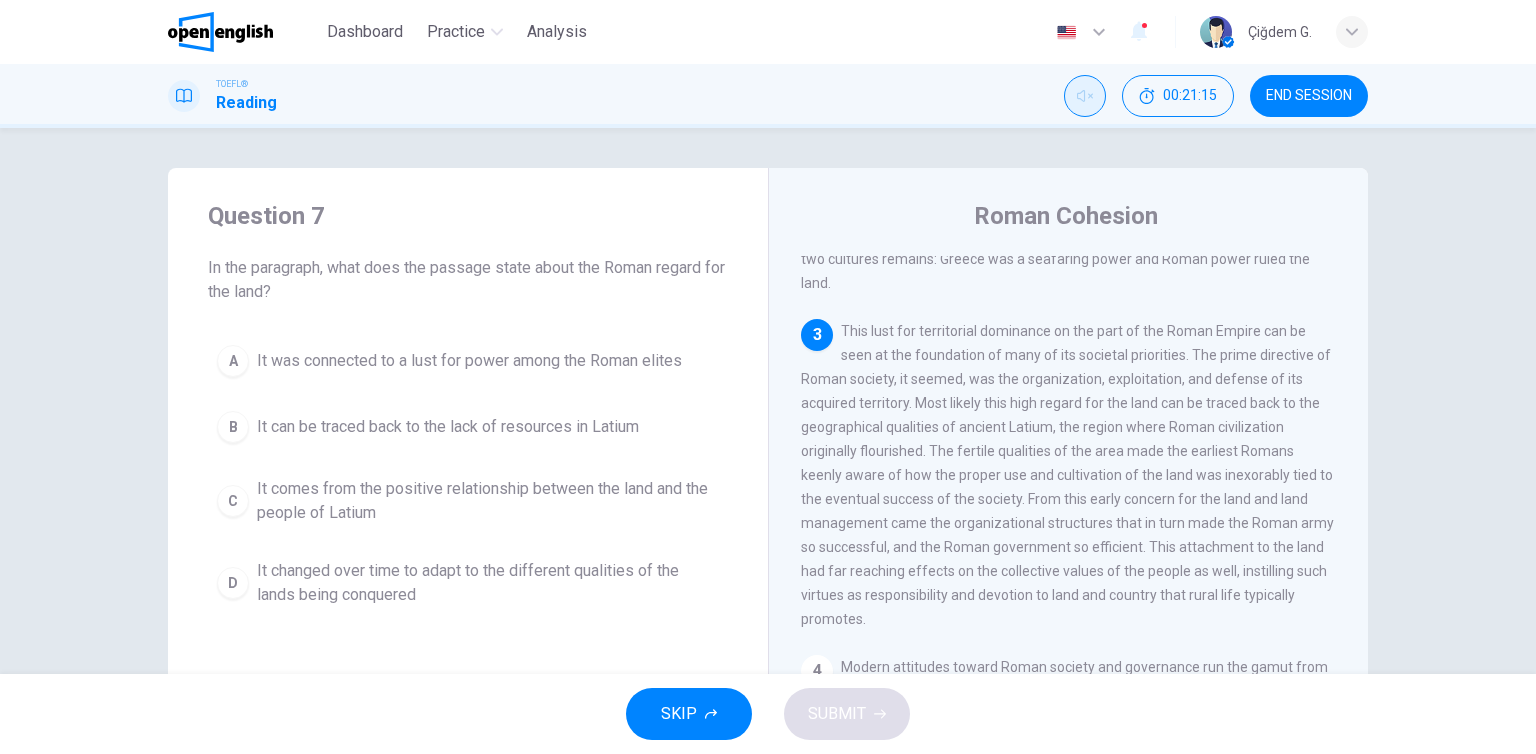 scroll, scrollTop: 466, scrollLeft: 0, axis: vertical 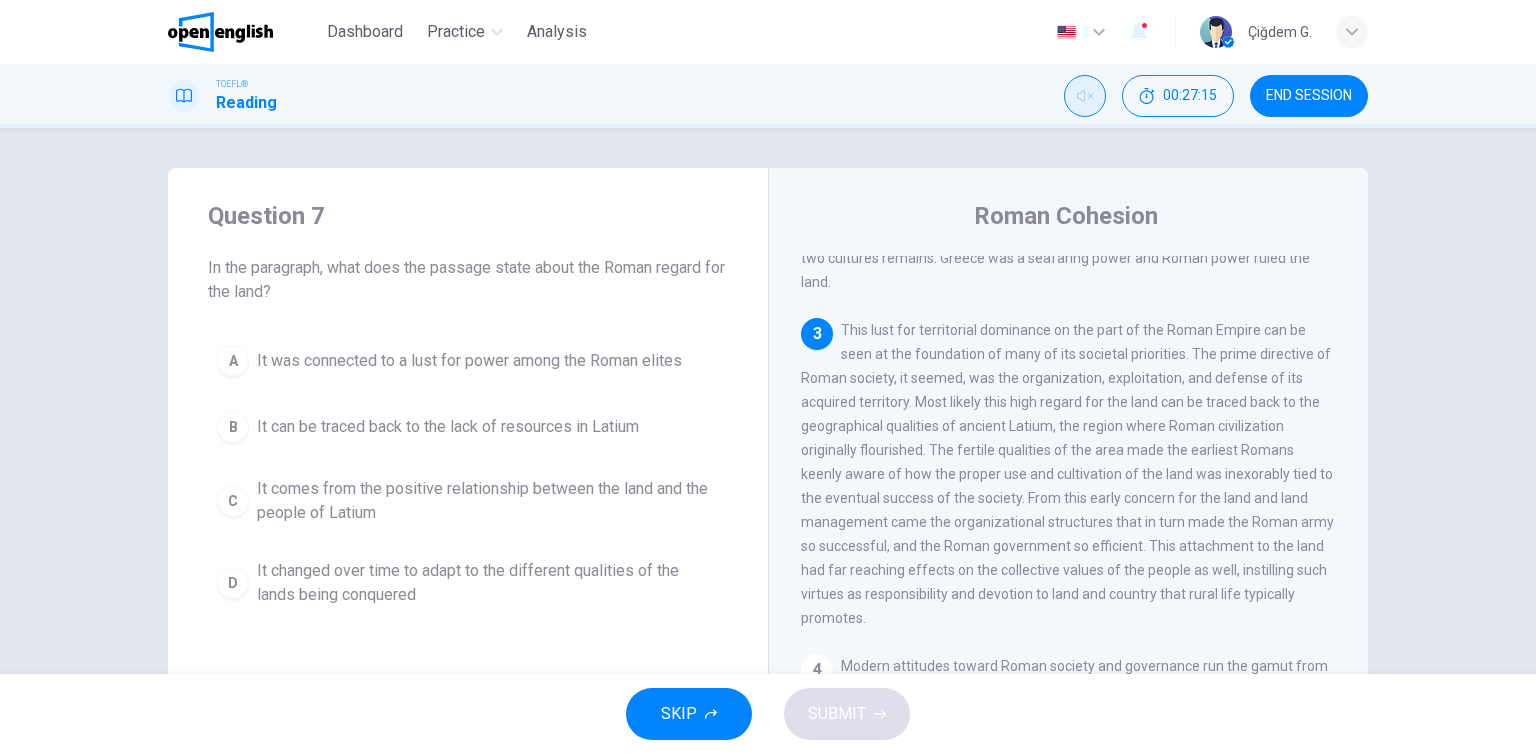 click on "In the paragraph, what does the passage state about the Roman regard for the land?" at bounding box center (468, 280) 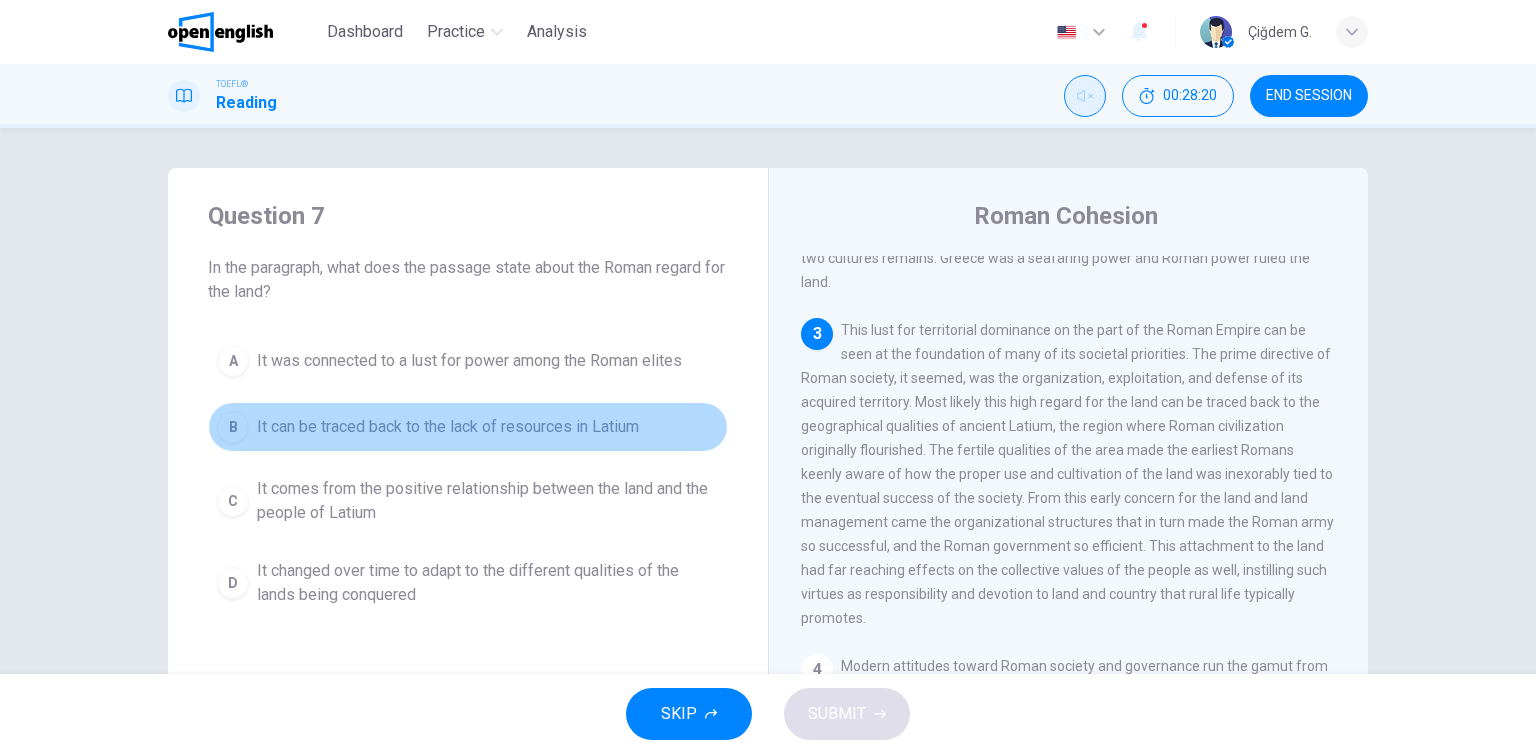 click on "It can be traced back to the lack of resources in Latium" at bounding box center (448, 427) 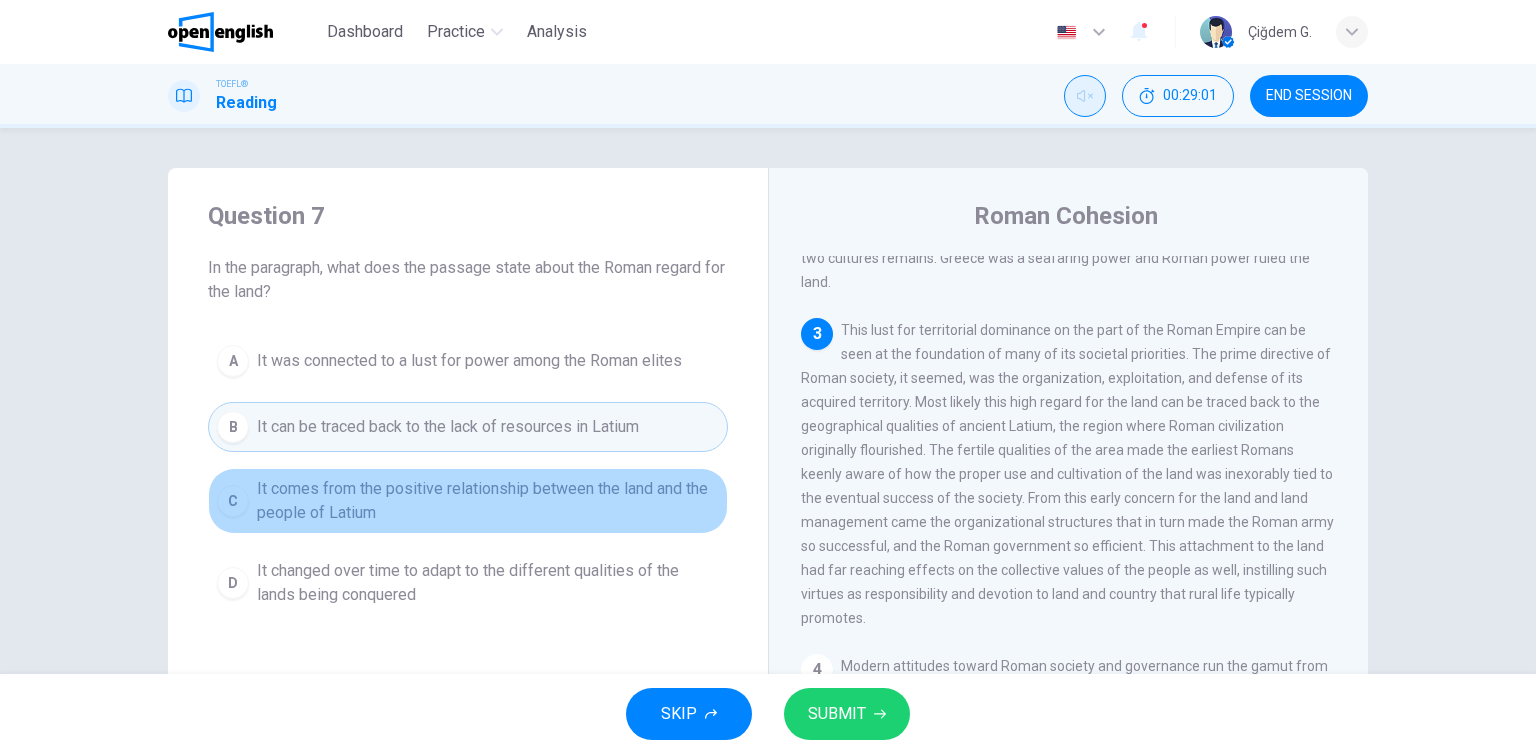 click on "It comes from the positive relationship between the land and the people of Latium" at bounding box center [488, 501] 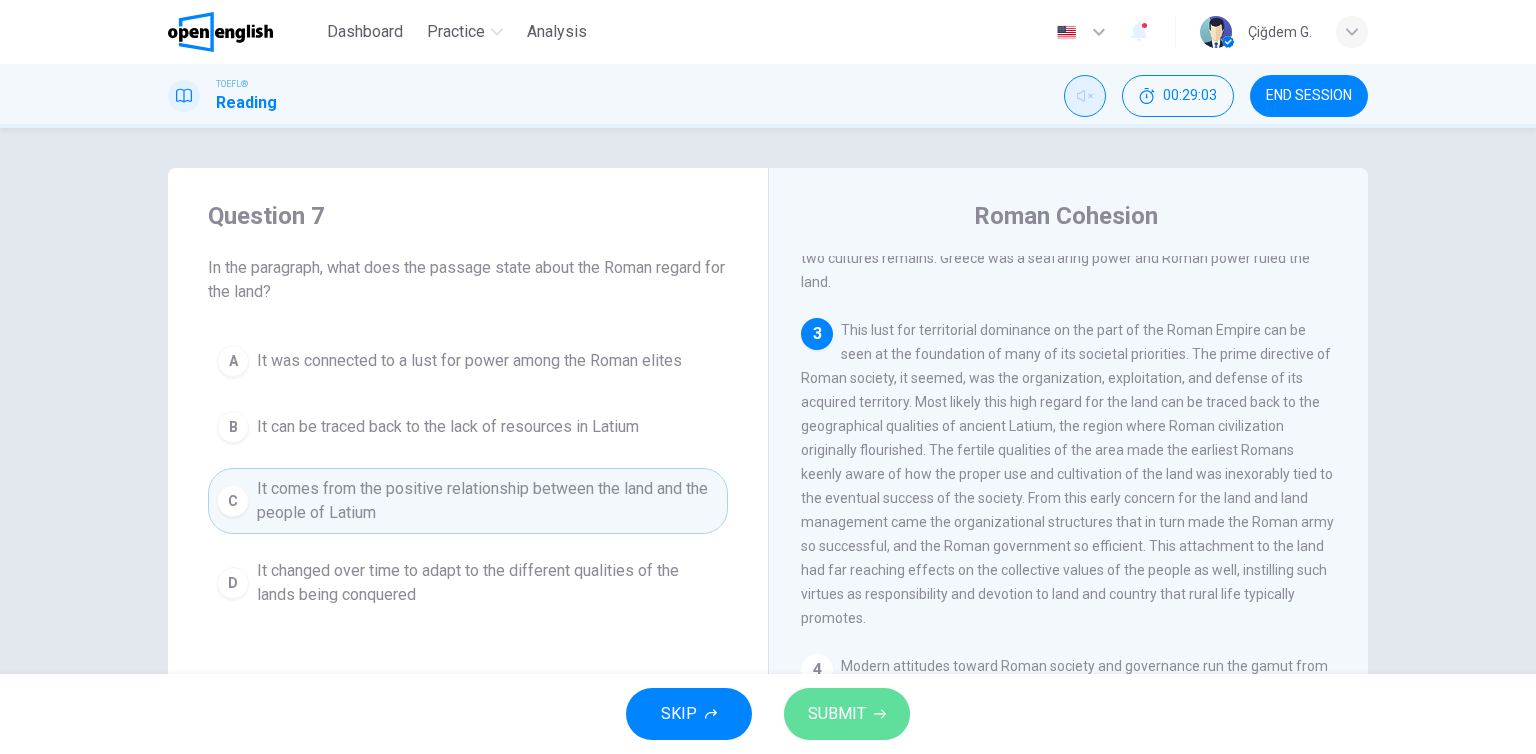 click on "SUBMIT" at bounding box center [847, 714] 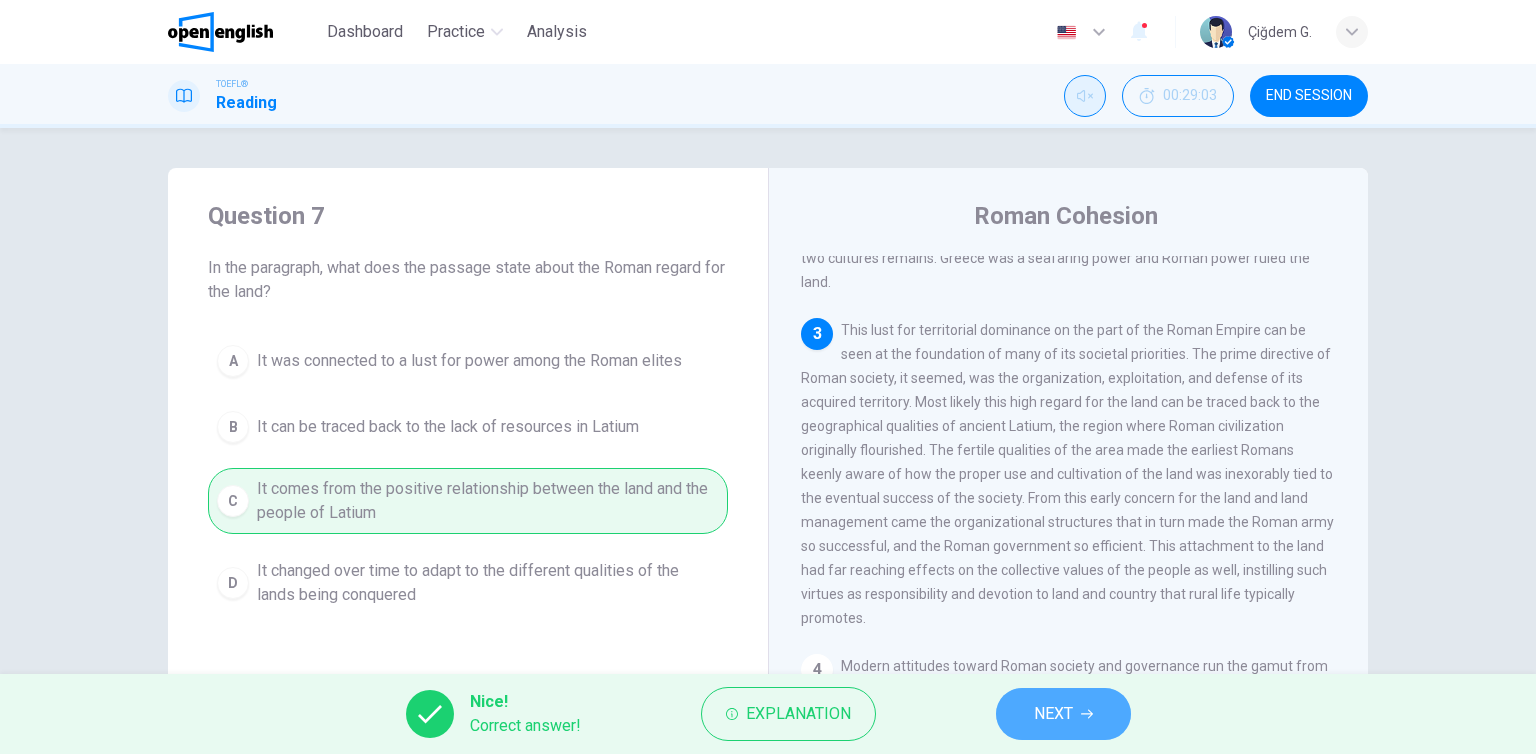 click on "NEXT" at bounding box center [1063, 714] 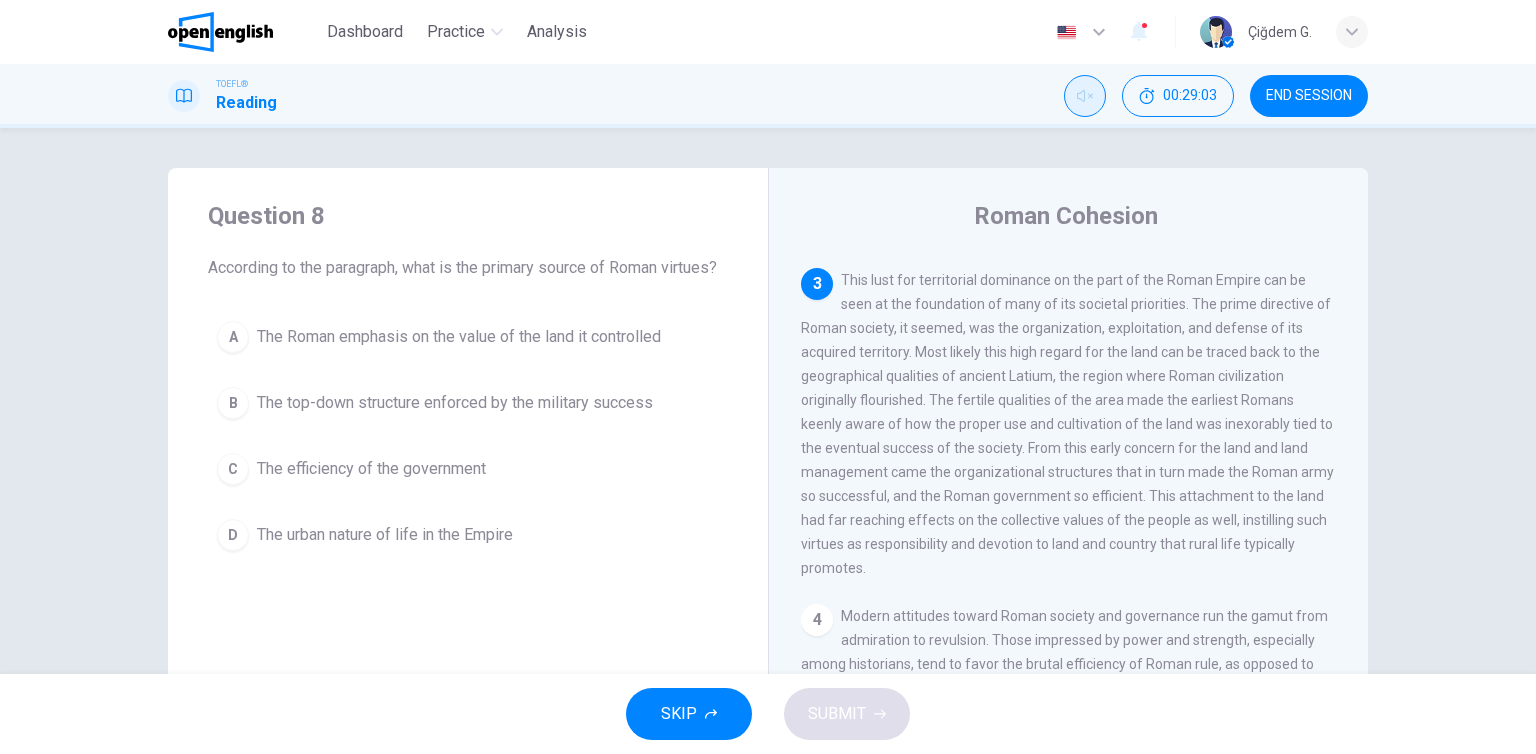 scroll, scrollTop: 519, scrollLeft: 0, axis: vertical 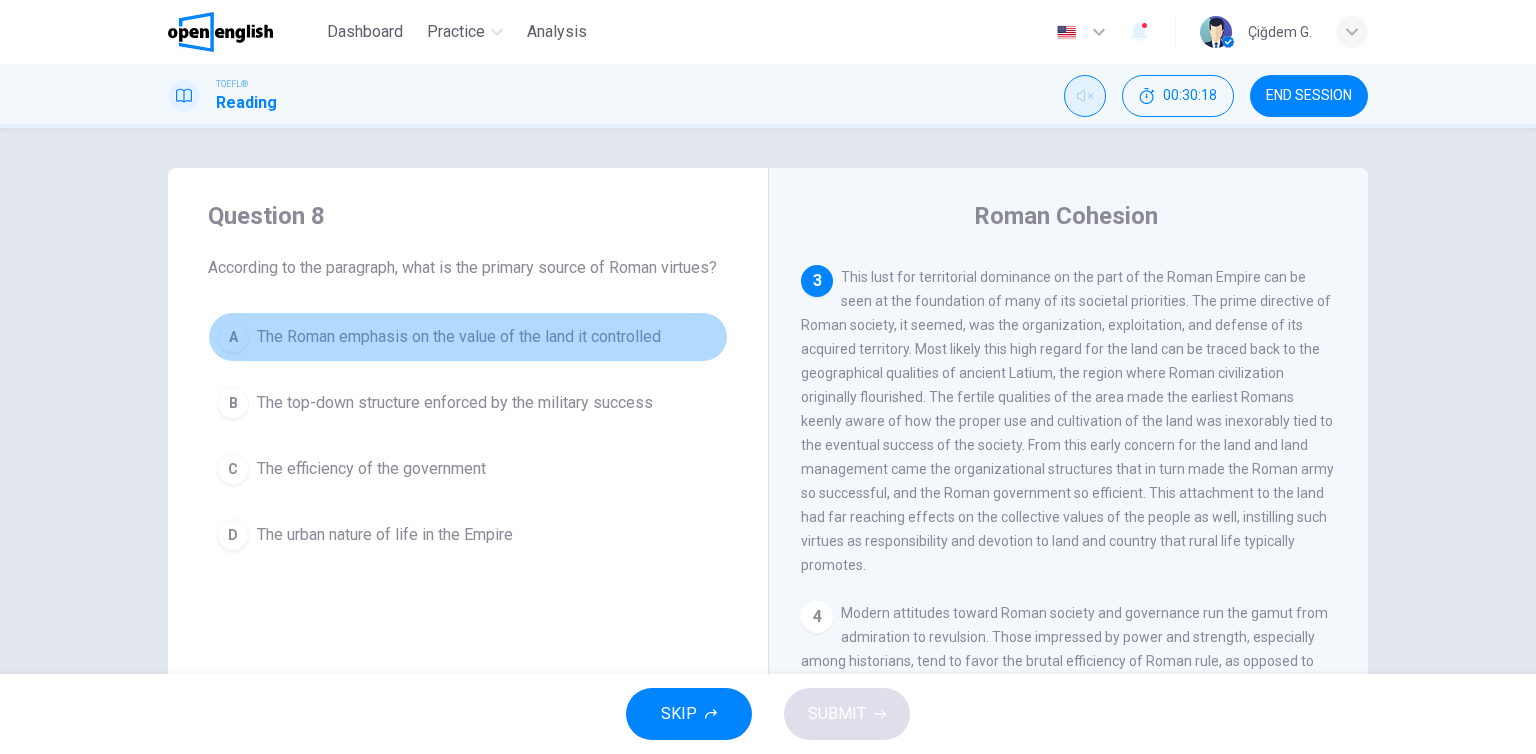 click on "A The Roman emphasis on the value of the land it controlled" at bounding box center [468, 337] 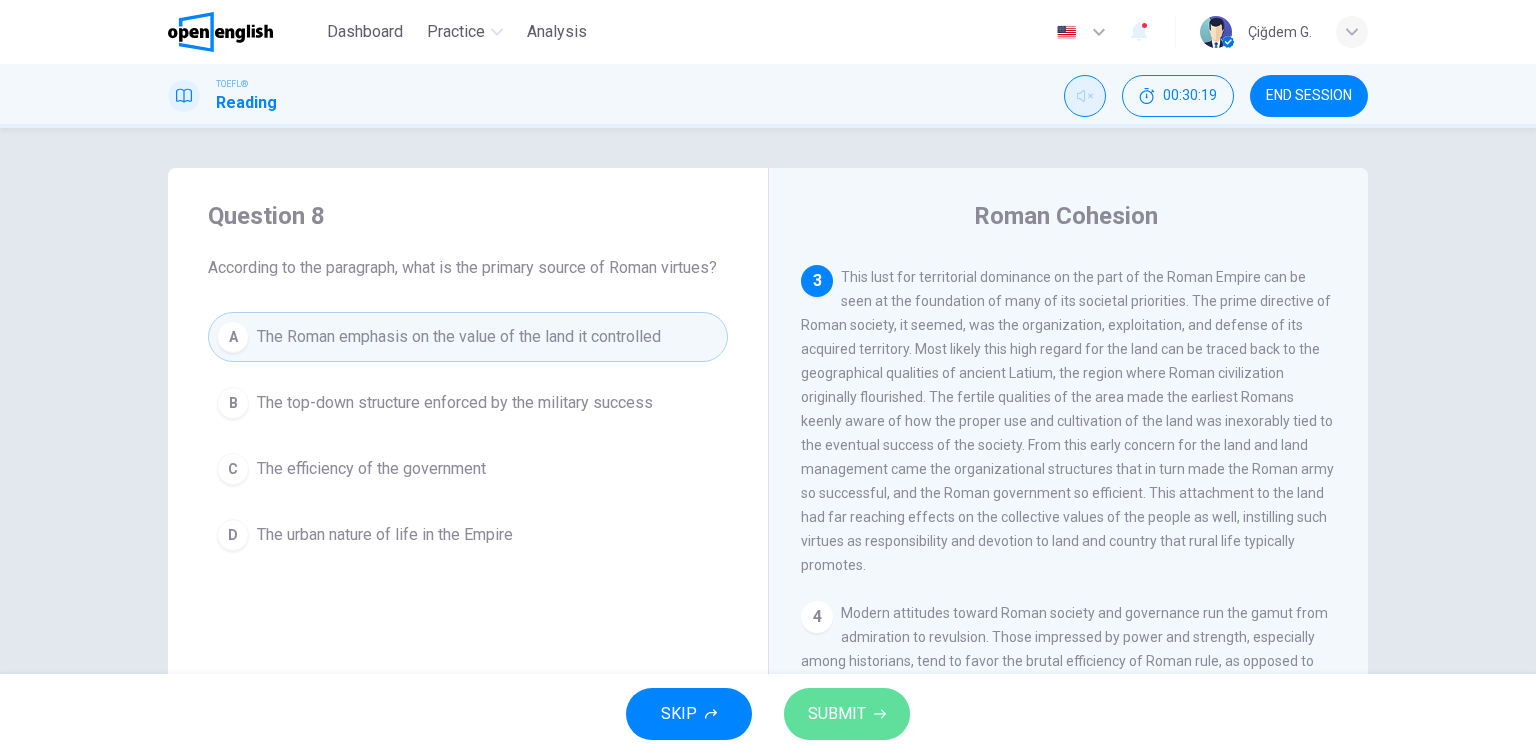 click on "SUBMIT" at bounding box center (847, 714) 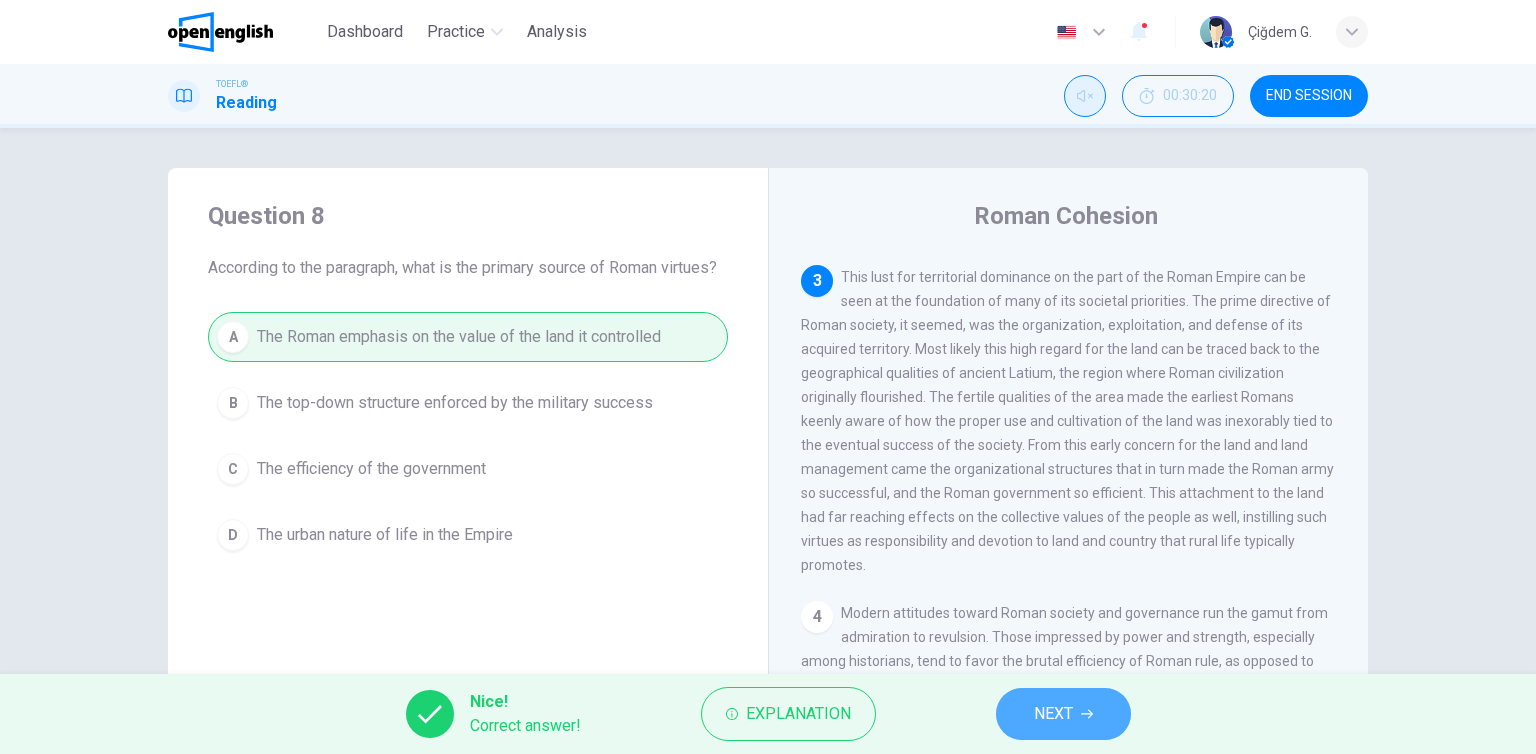 click on "NEXT" at bounding box center (1053, 714) 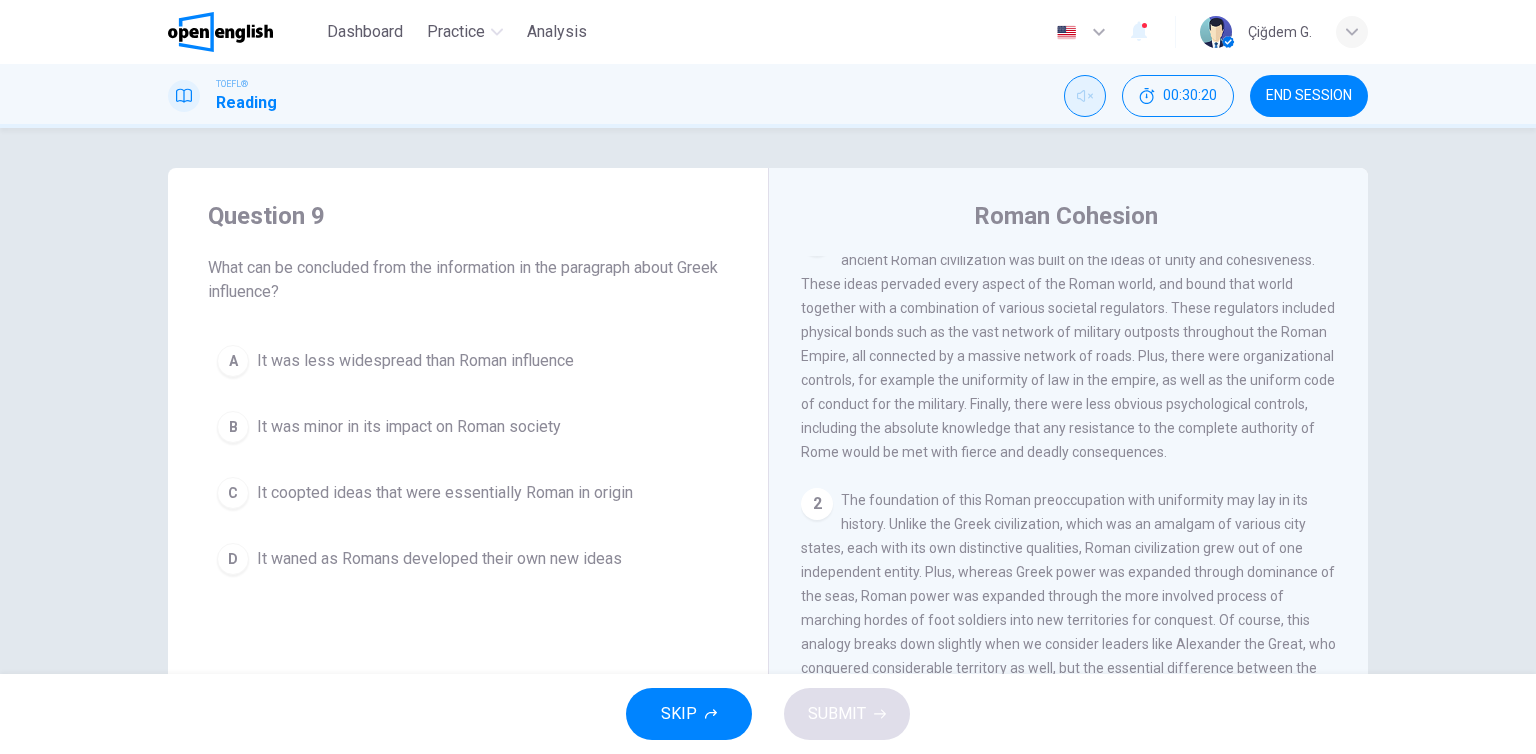 scroll, scrollTop: 0, scrollLeft: 0, axis: both 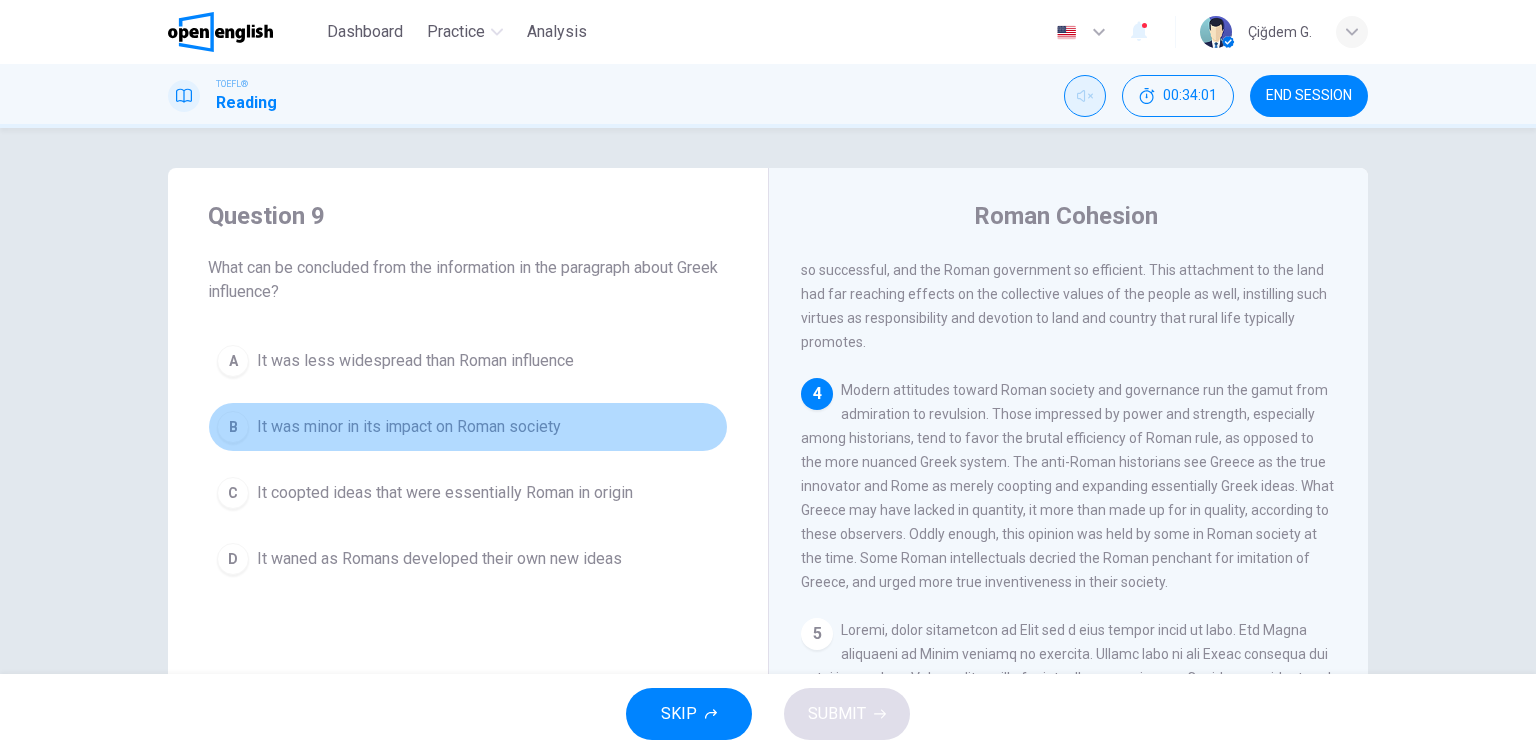 click on "It was minor in its impact on Roman society" at bounding box center [409, 427] 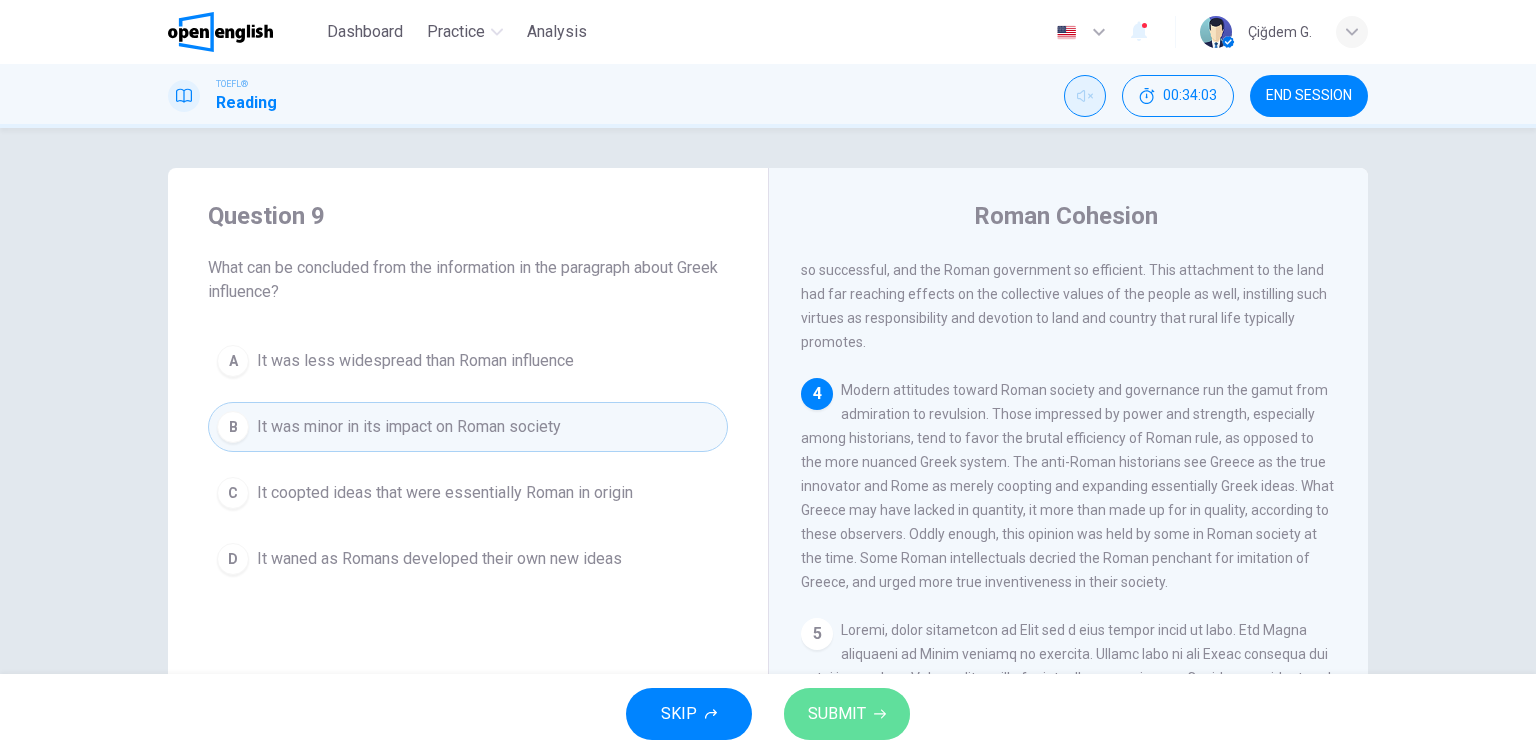 click on "SUBMIT" at bounding box center [837, 714] 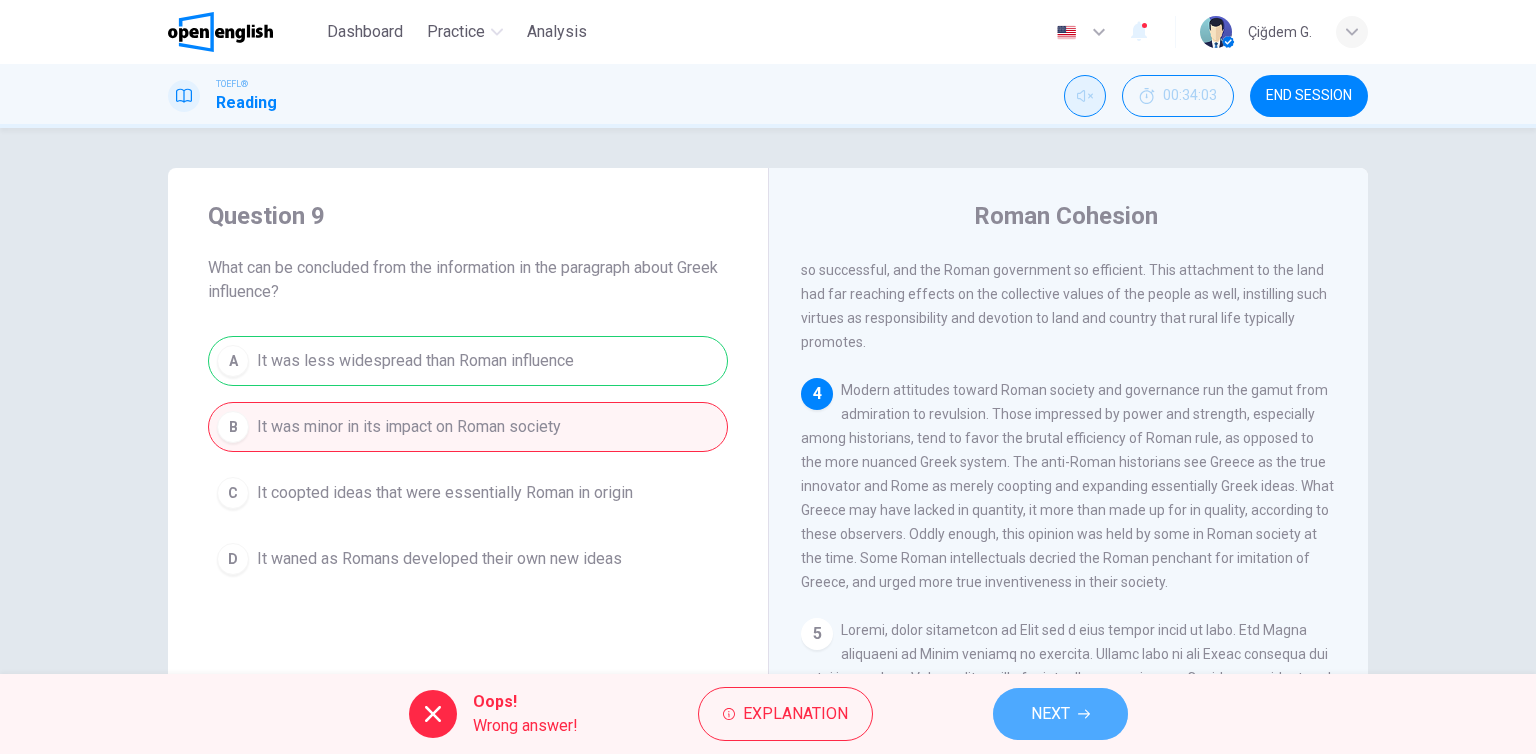 click on "NEXT" at bounding box center (1060, 714) 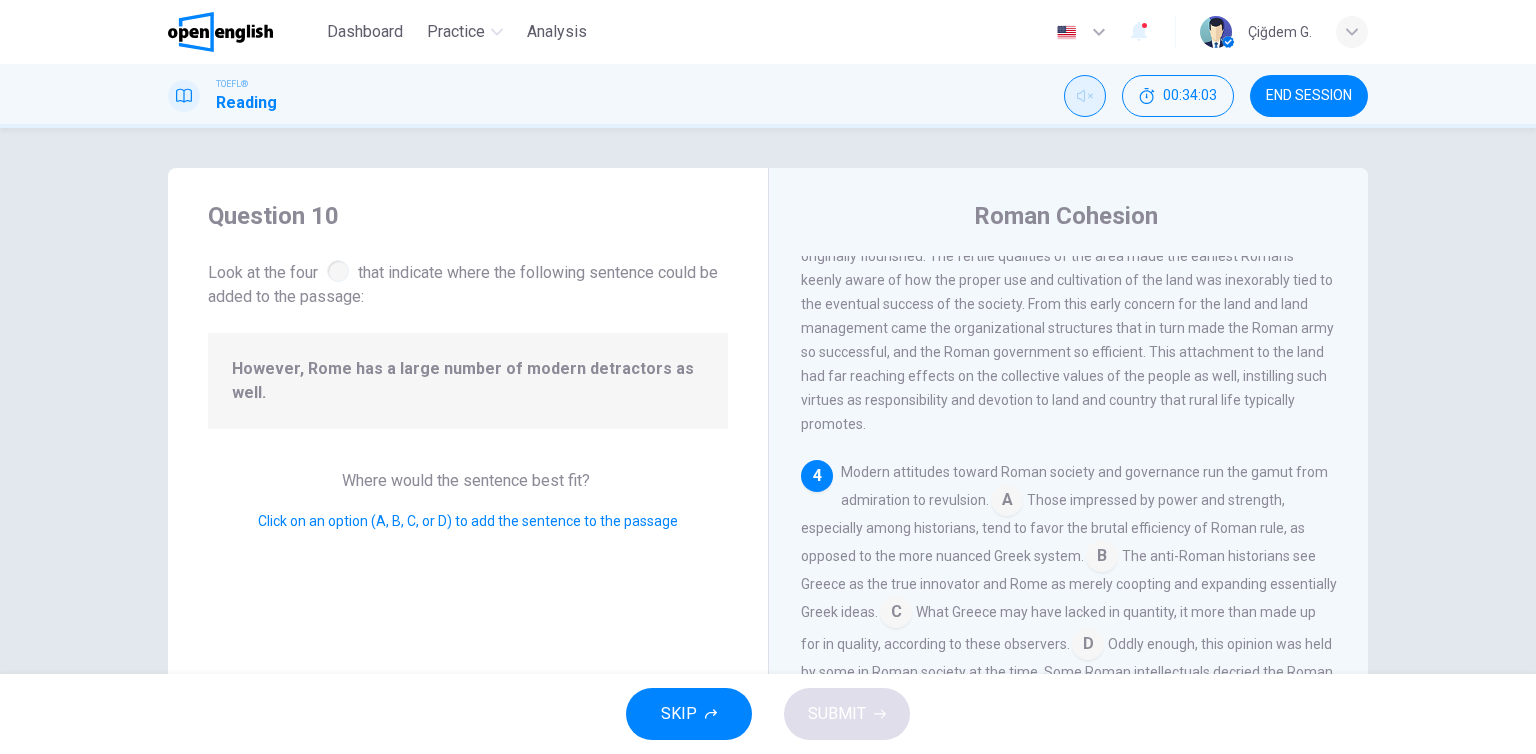 scroll, scrollTop: 762, scrollLeft: 0, axis: vertical 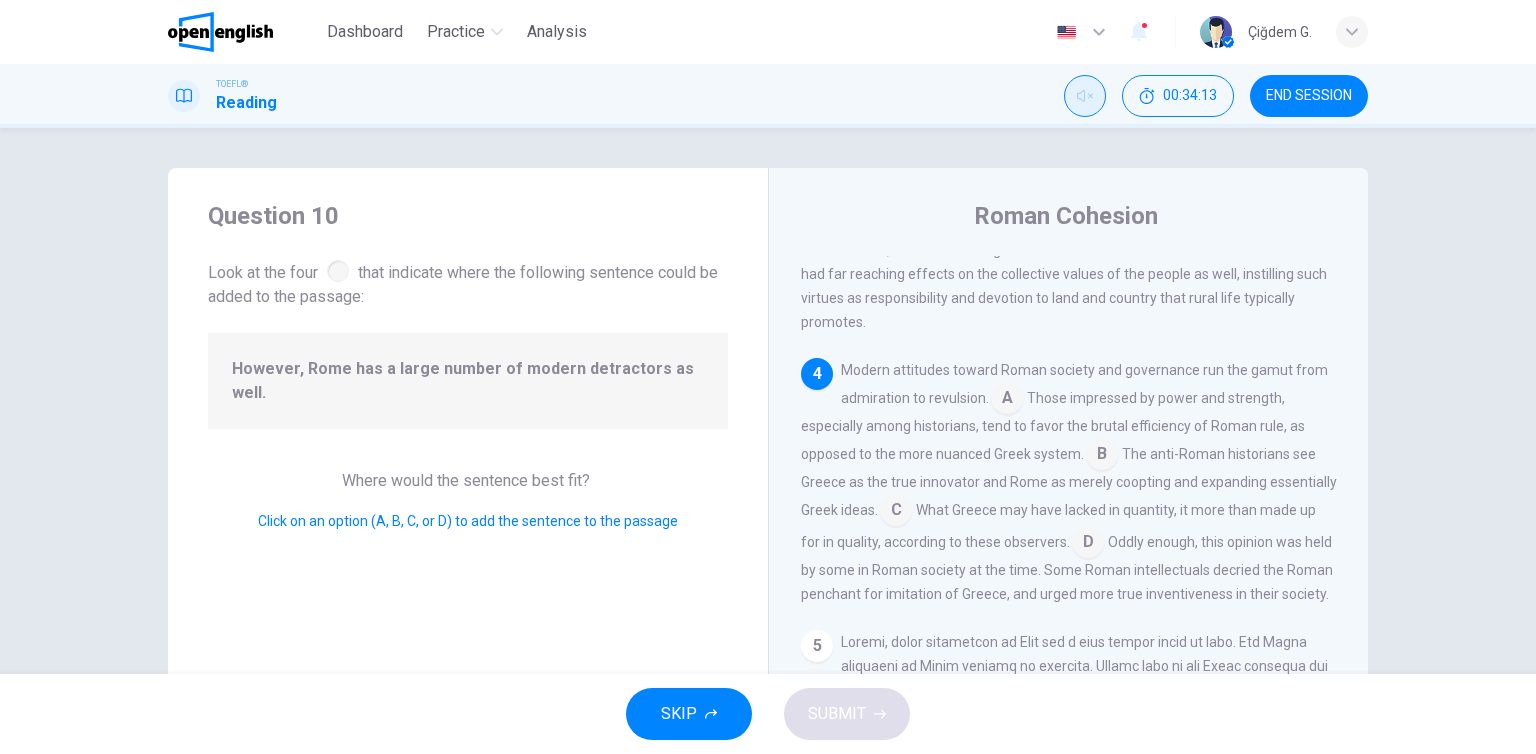 click at bounding box center [1088, 544] 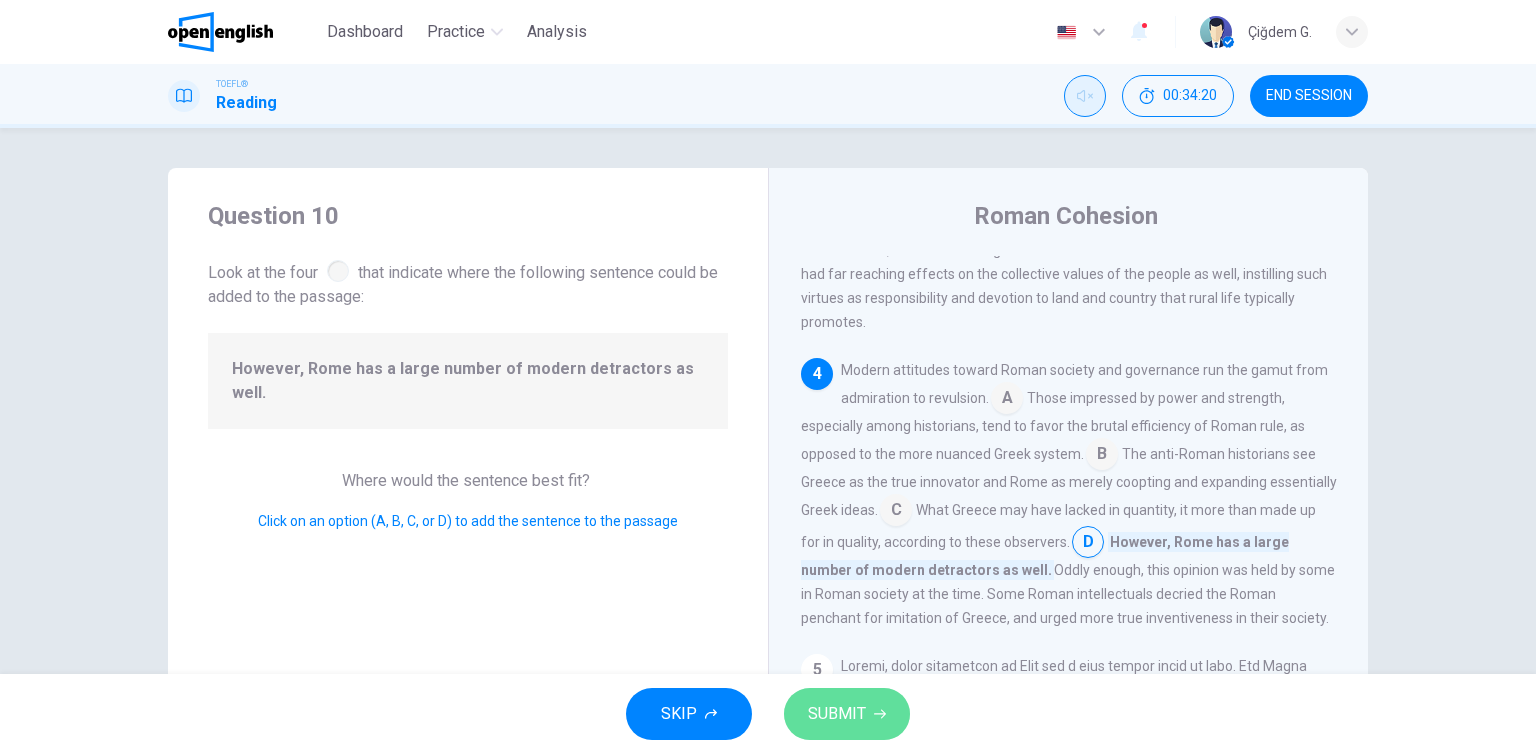 click on "SUBMIT" at bounding box center (837, 714) 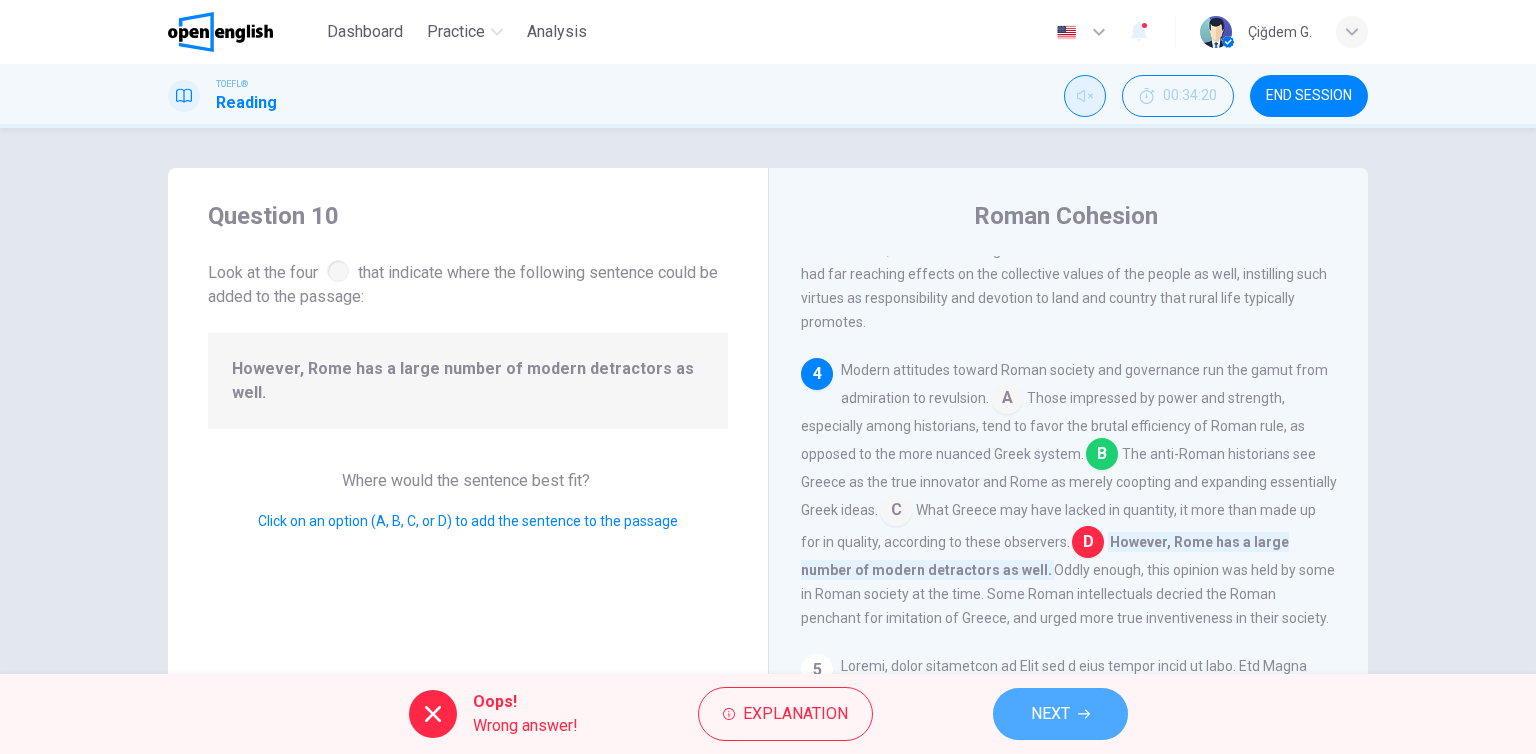 click on "NEXT" at bounding box center (1060, 714) 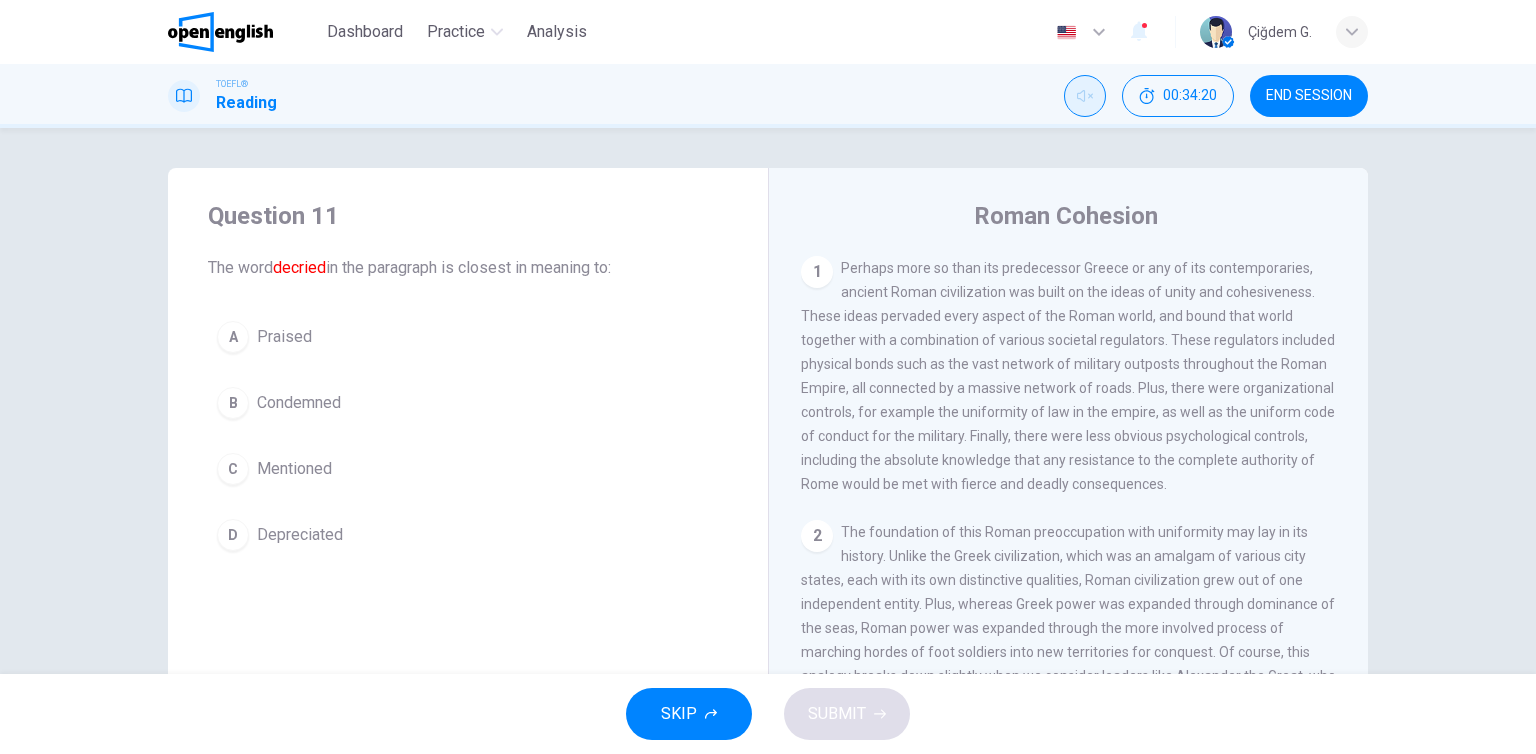 click on "SKIP SUBMIT" at bounding box center [768, 714] 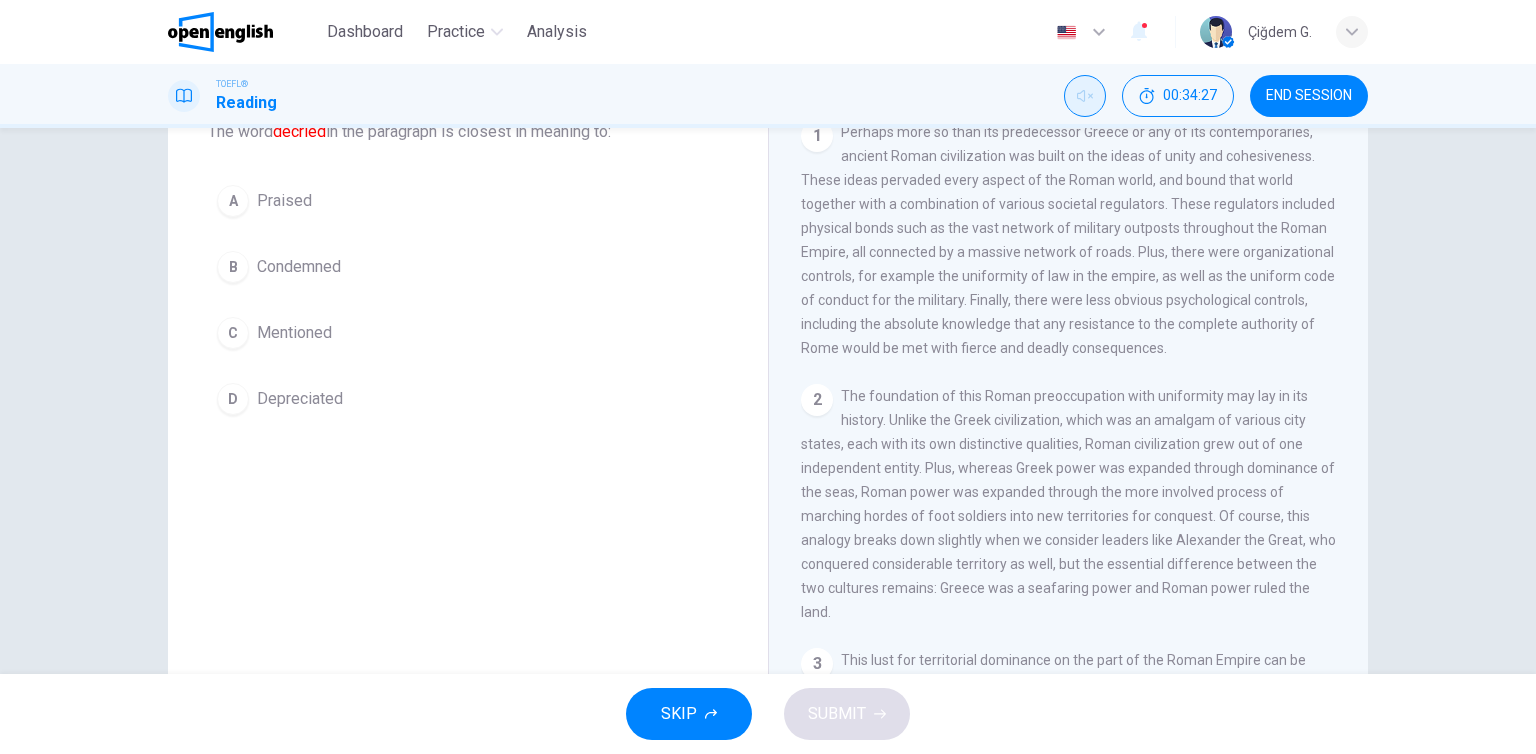 scroll, scrollTop: 229, scrollLeft: 0, axis: vertical 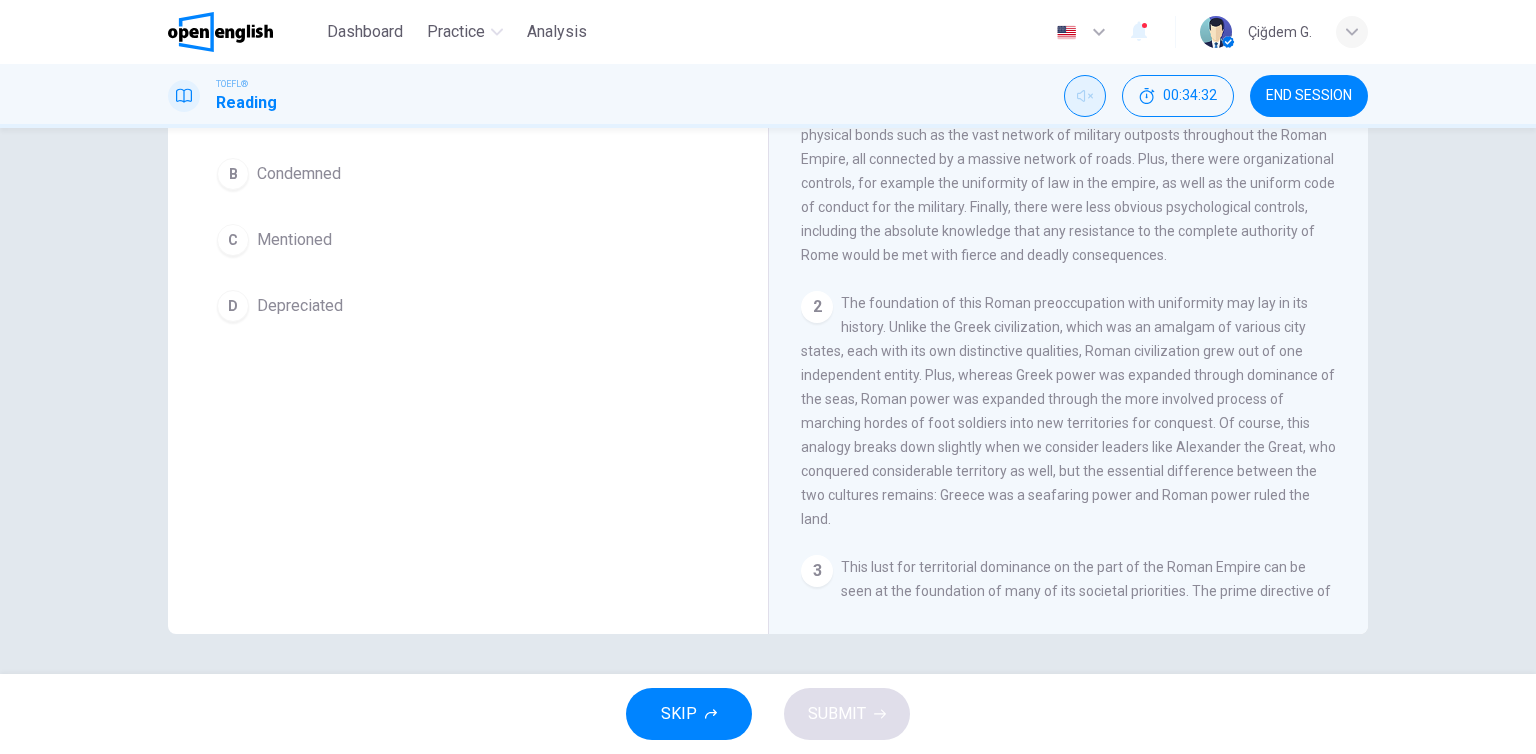 drag, startPoint x: 1362, startPoint y: 172, endPoint x: 1360, endPoint y: 212, distance: 40.04997 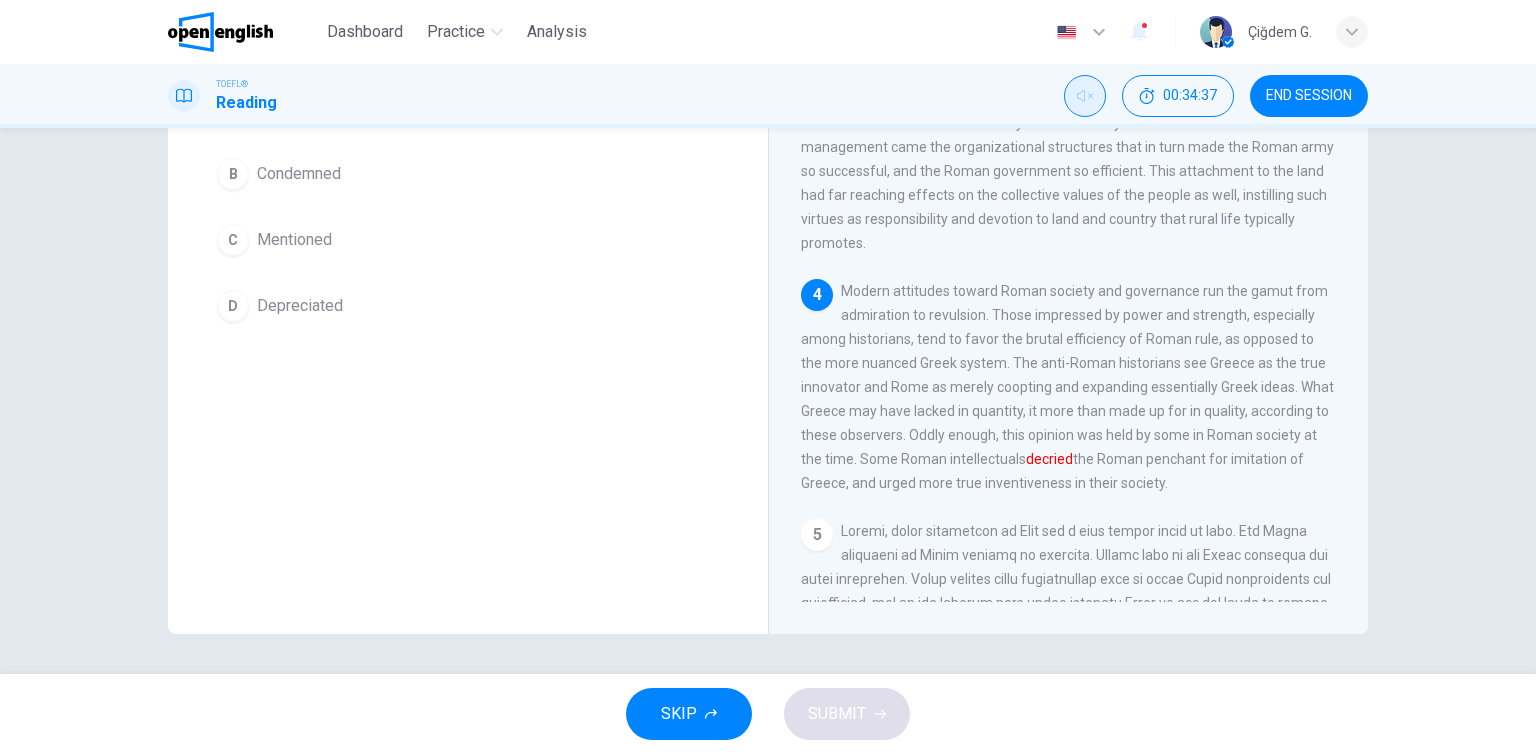 scroll, scrollTop: 615, scrollLeft: 0, axis: vertical 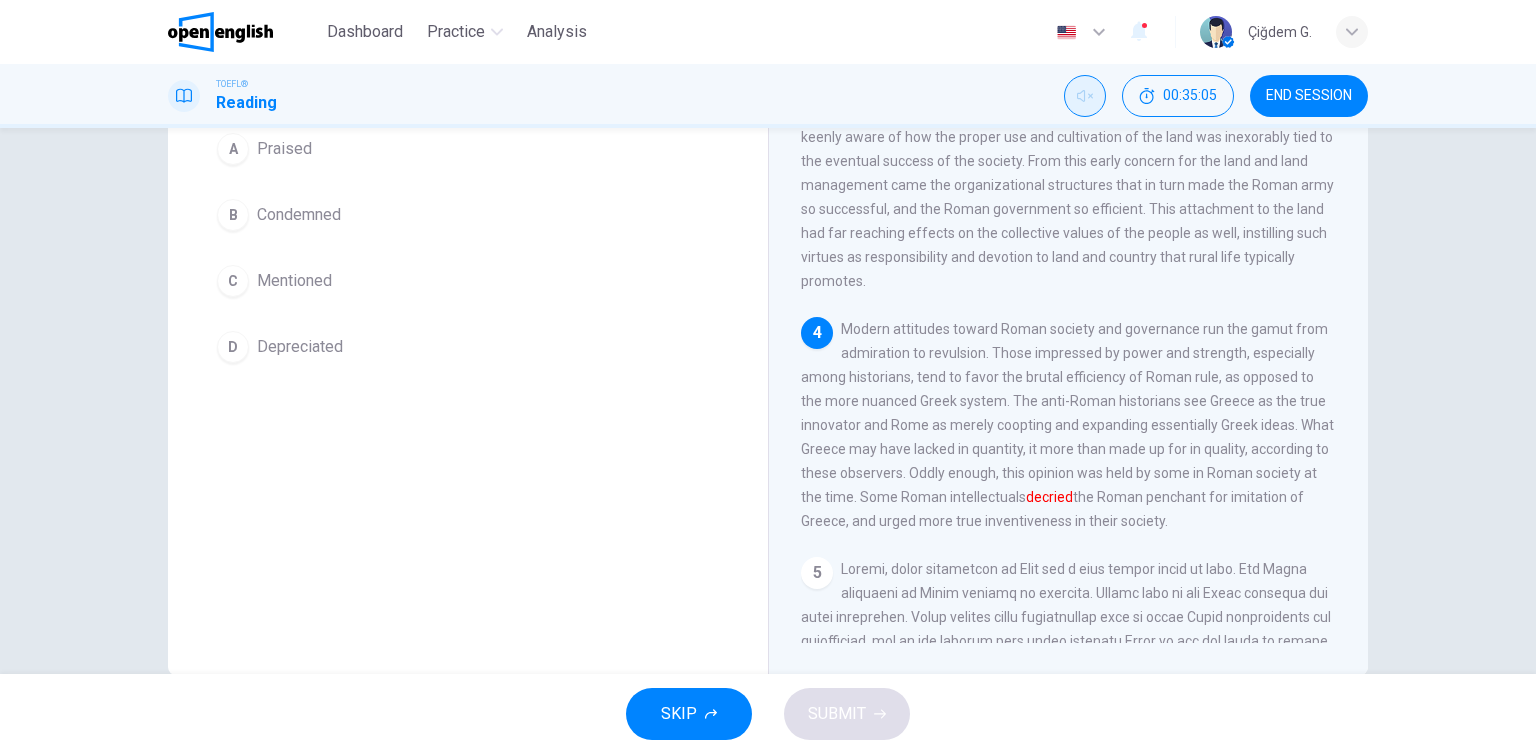click on "C Mentioned" at bounding box center (468, 281) 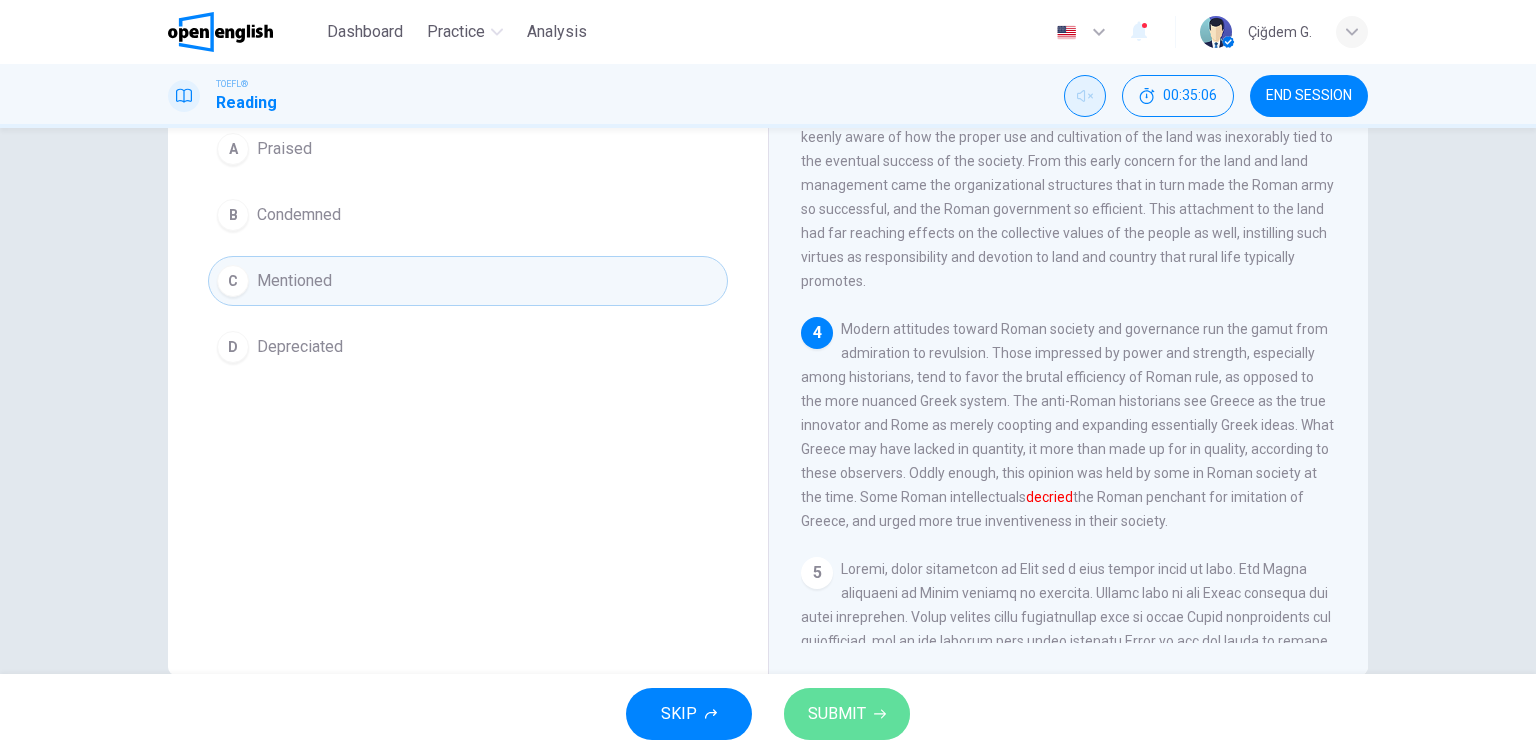 click on "SUBMIT" at bounding box center [847, 714] 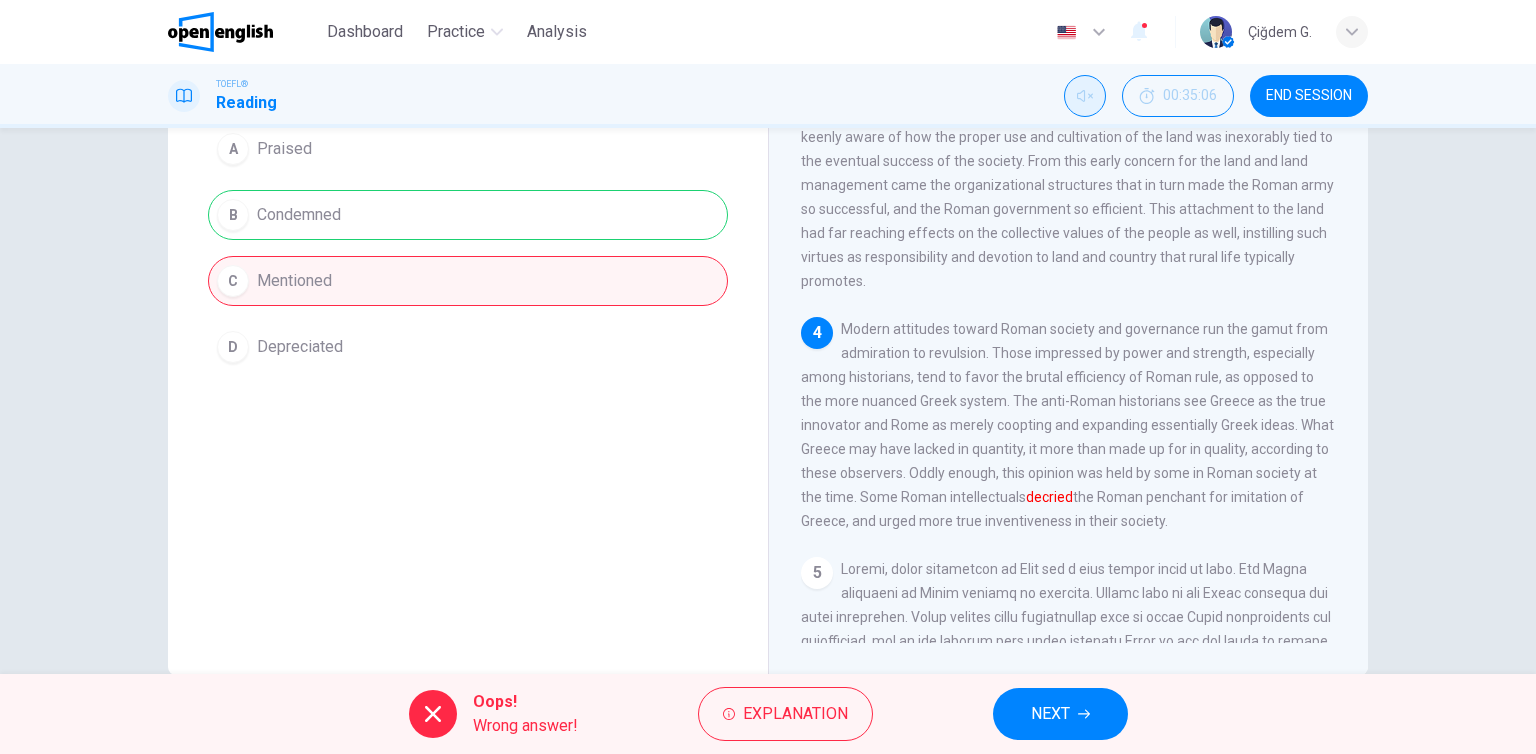 click on "Oops! Wrong answer! Explanation NEXT" at bounding box center [768, 714] 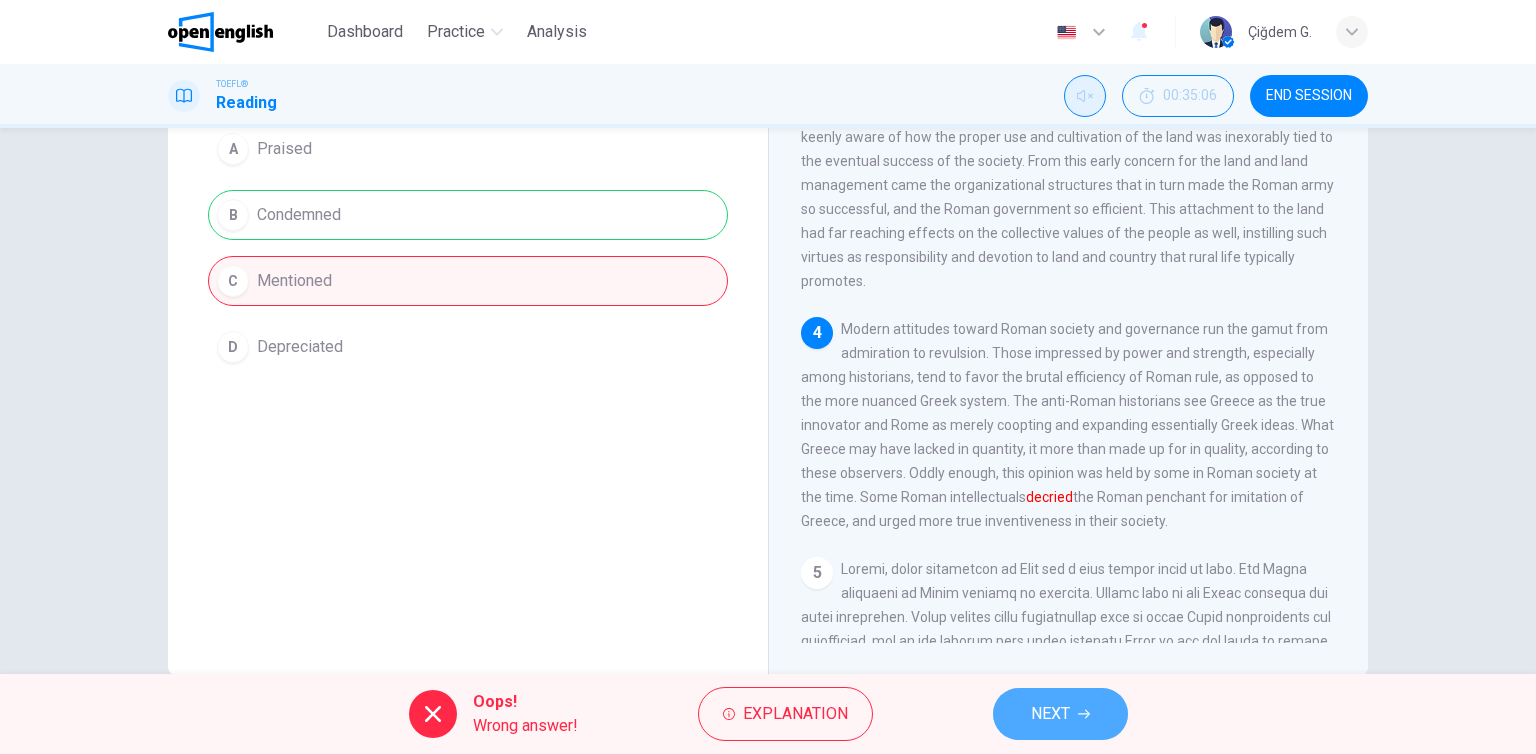 click on "NEXT" at bounding box center (1060, 714) 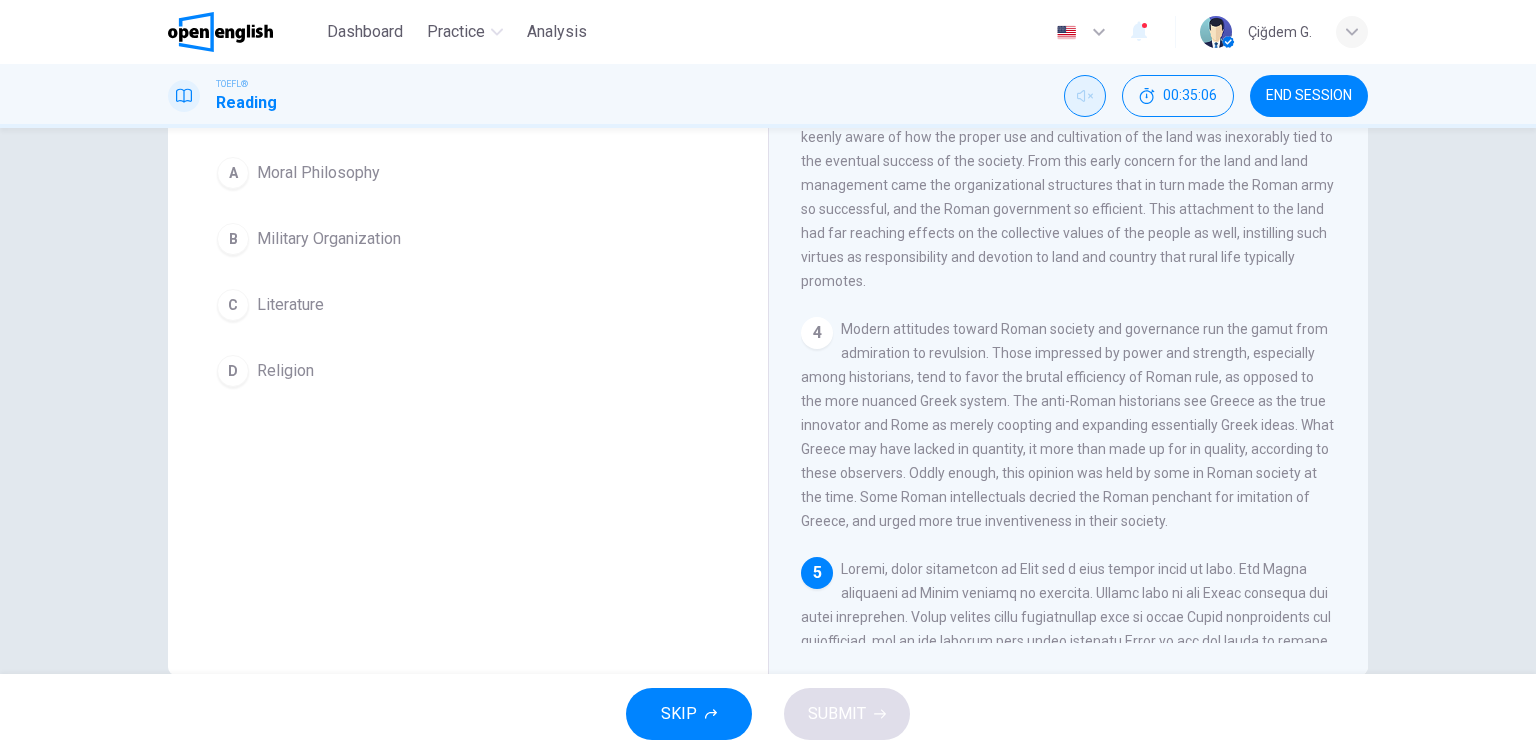 scroll, scrollTop: 212, scrollLeft: 0, axis: vertical 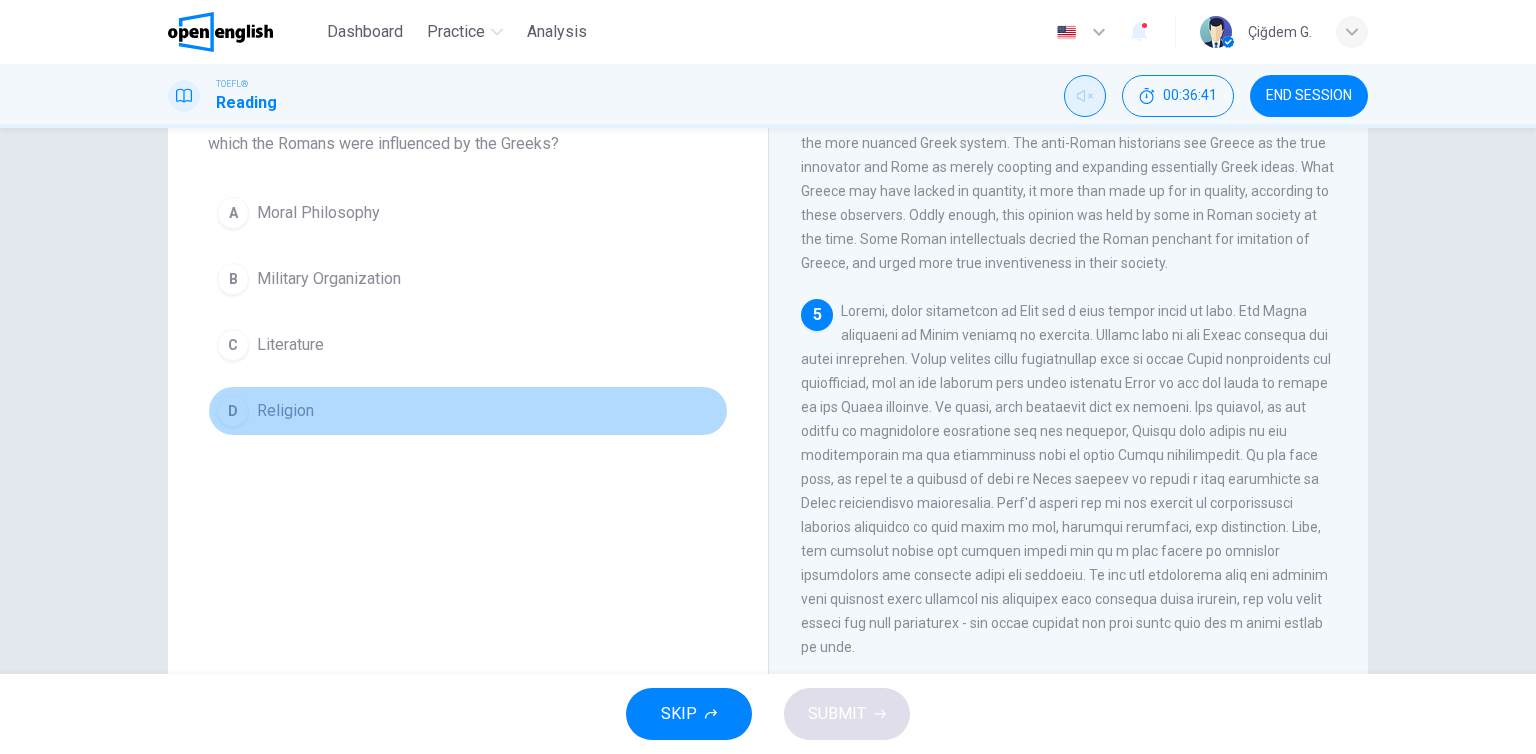 click on "D Religion" at bounding box center (468, 411) 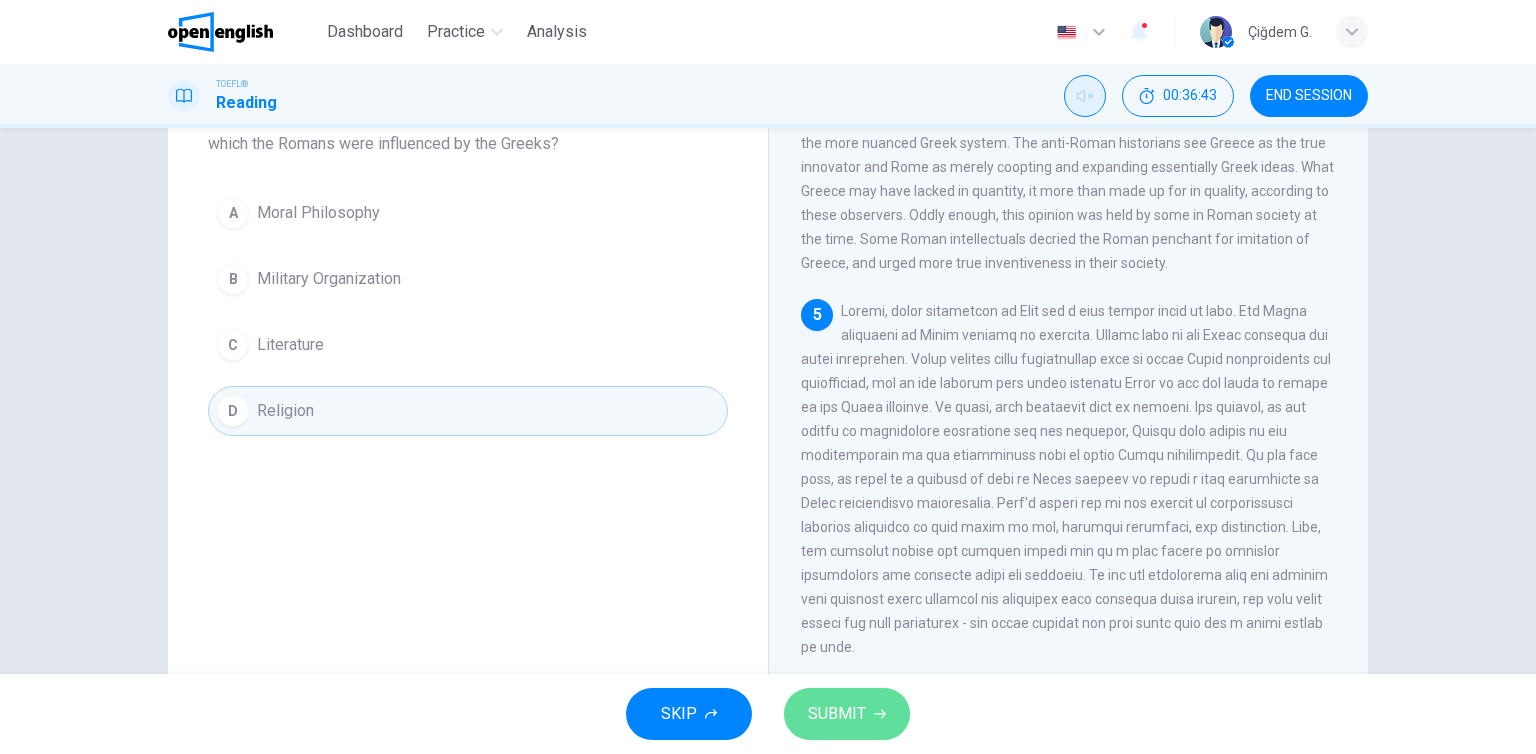 click 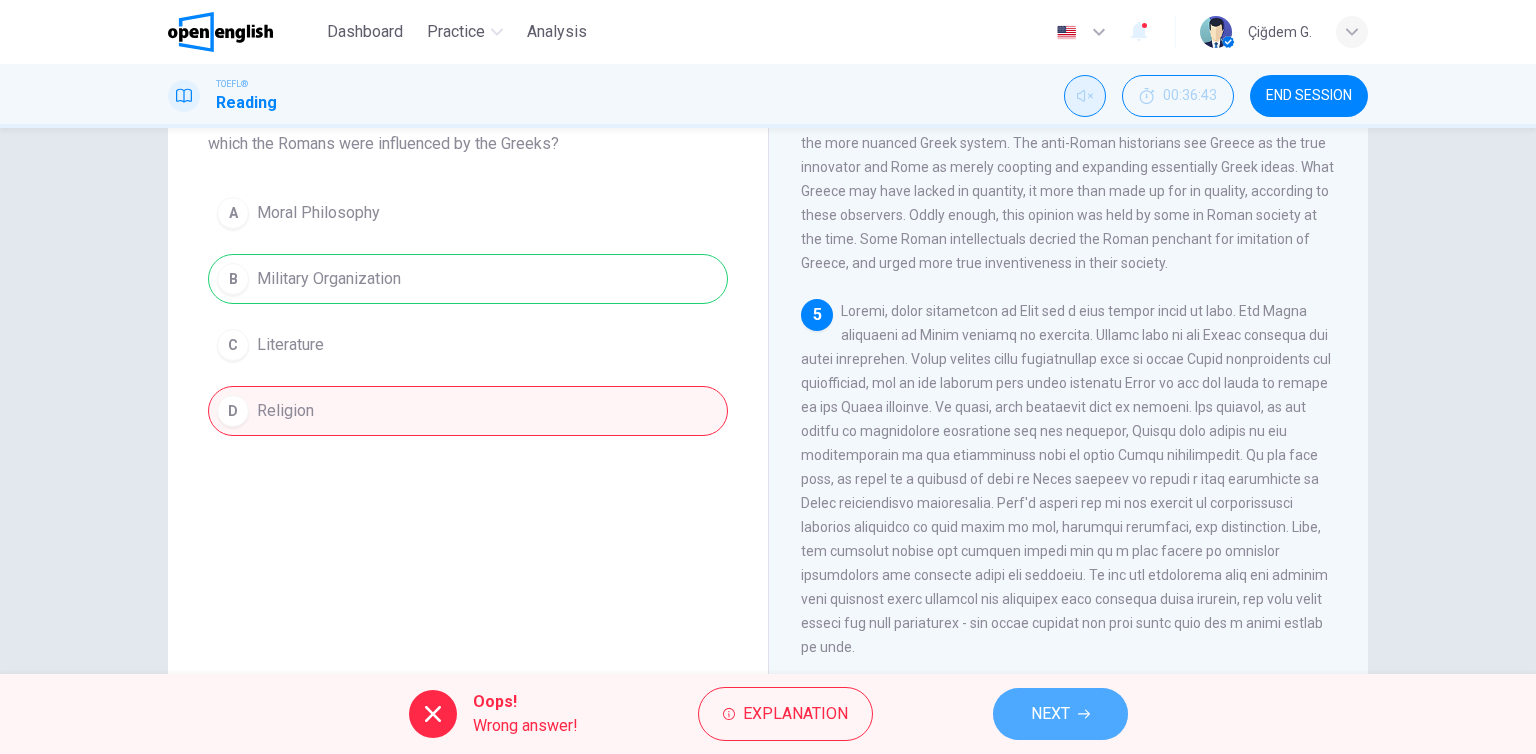 click on "NEXT" at bounding box center [1050, 714] 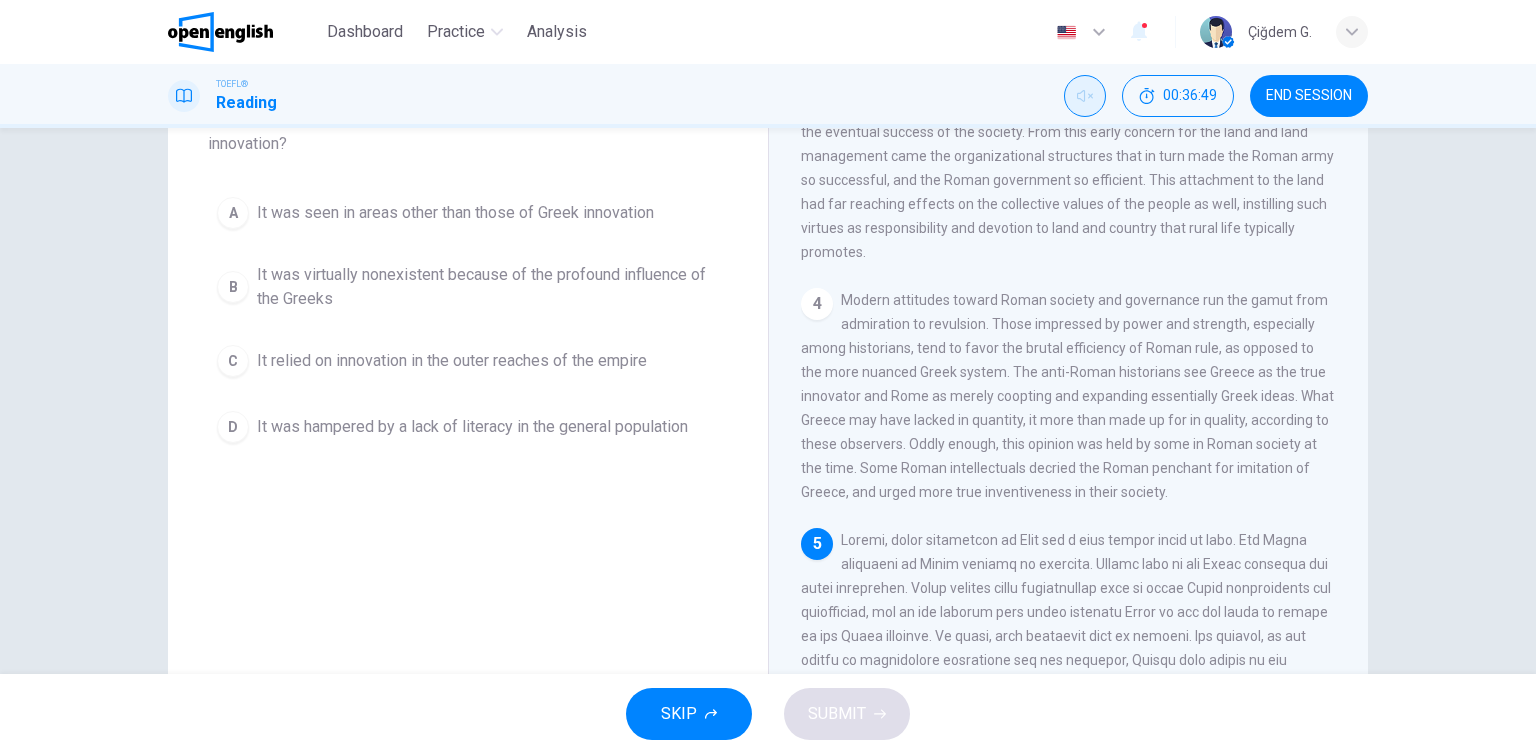 scroll, scrollTop: 703, scrollLeft: 0, axis: vertical 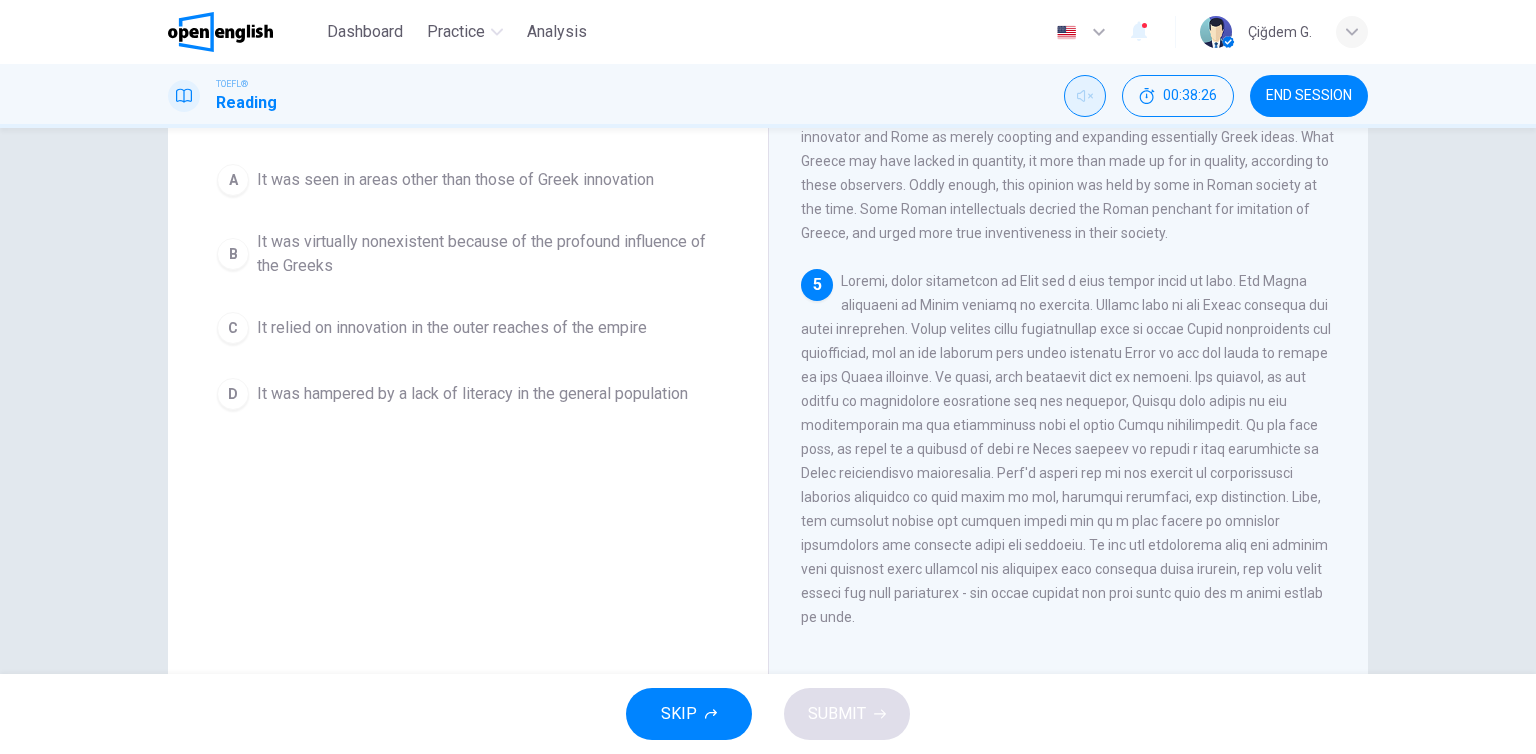 click on "It was seen in areas other than those of Greek innovation" at bounding box center (455, 180) 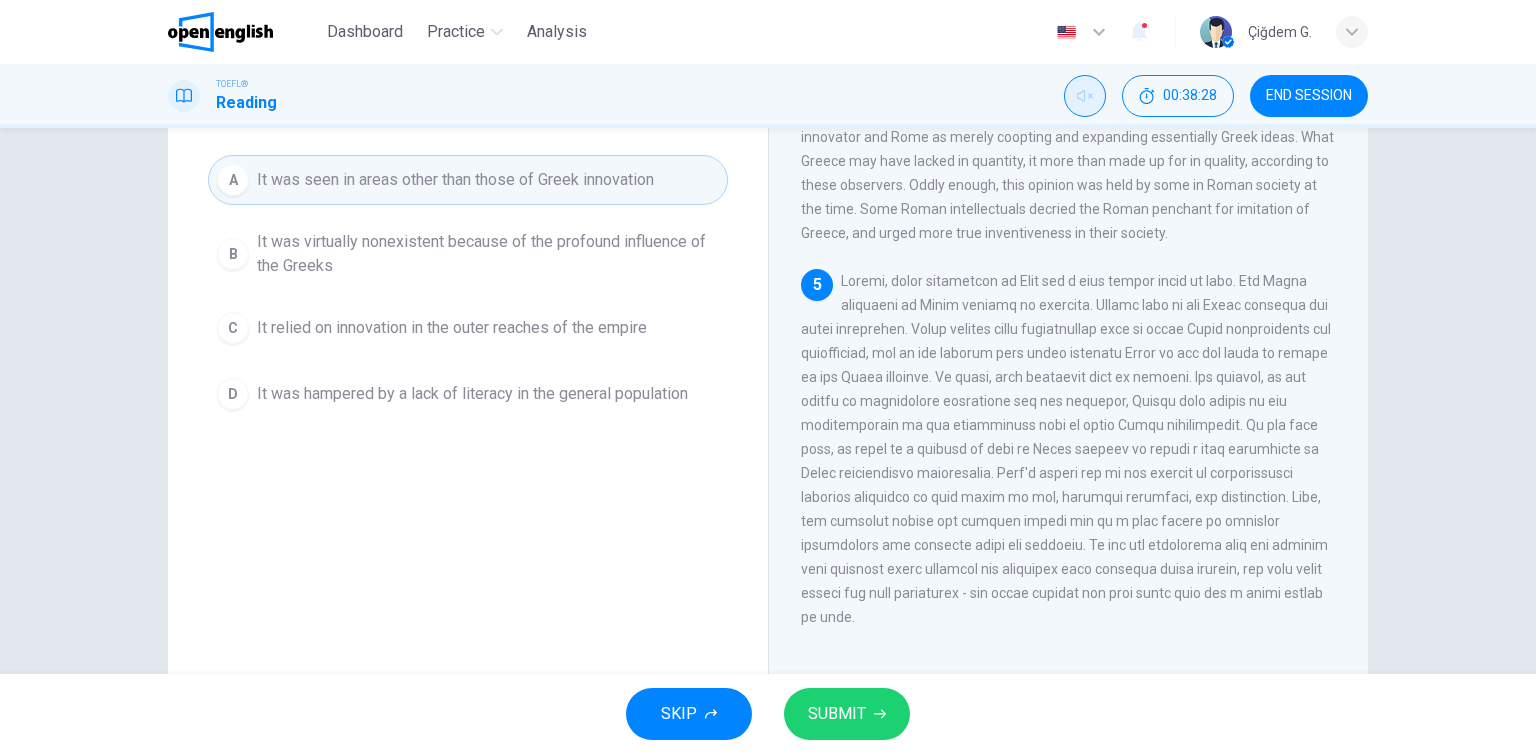 click on "SUBMIT" at bounding box center (837, 714) 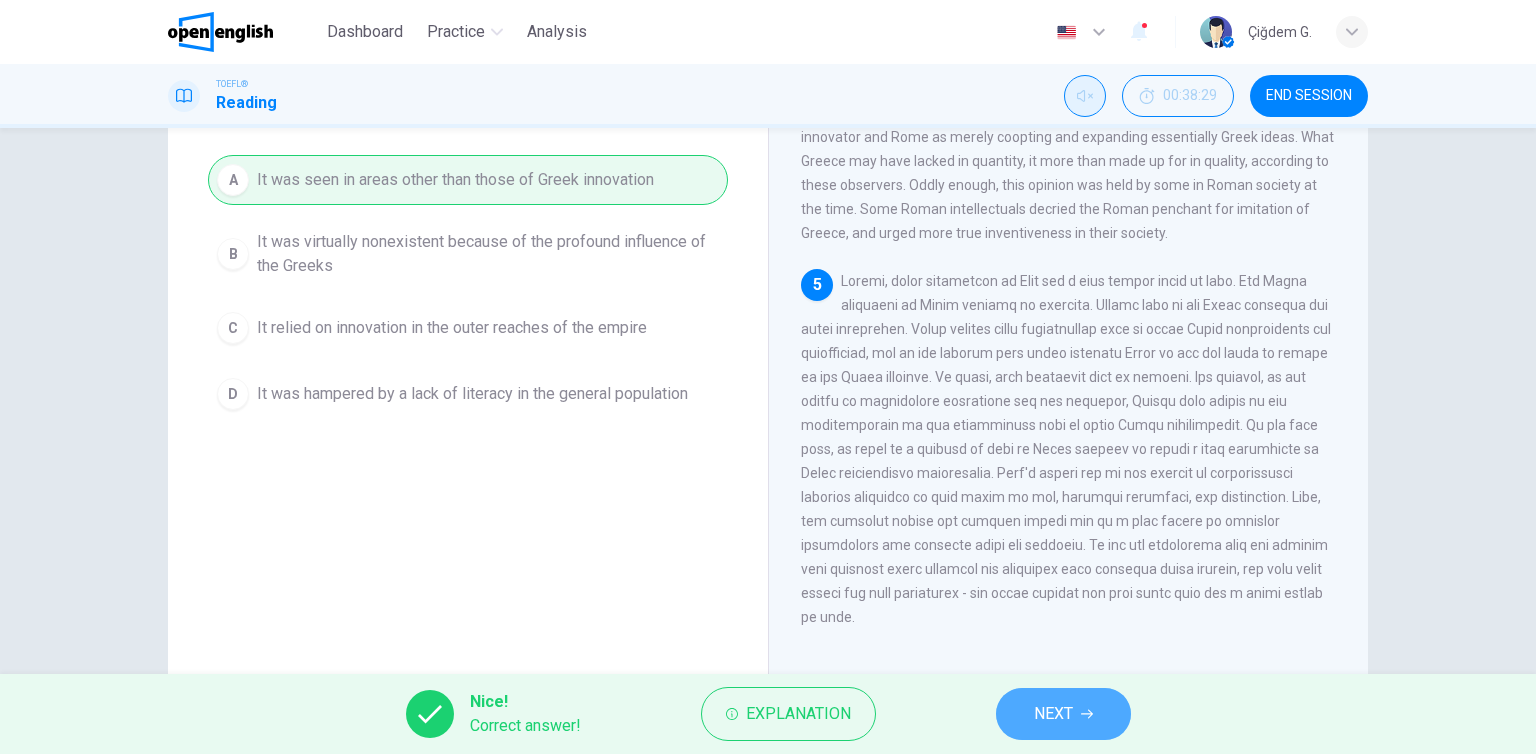 click on "NEXT" at bounding box center (1053, 714) 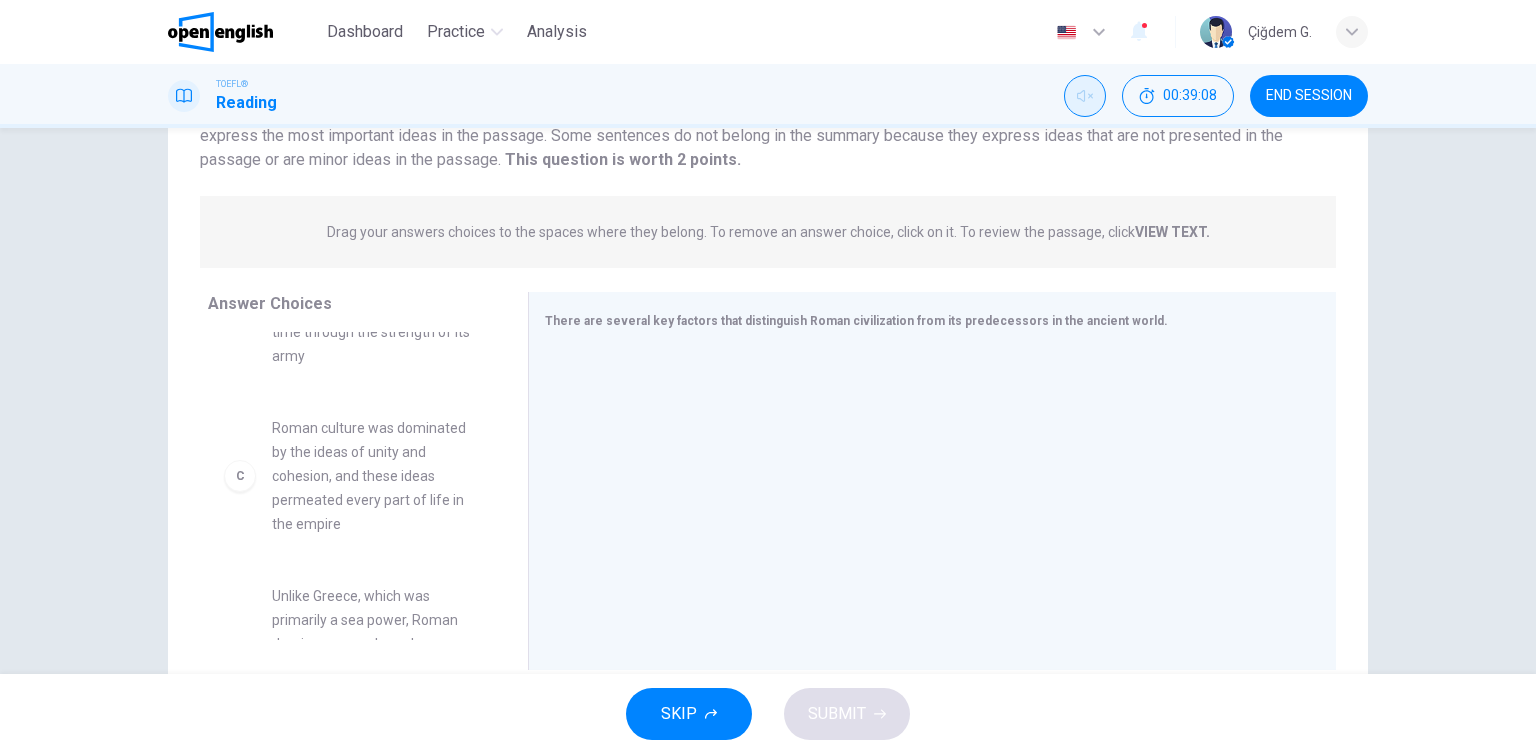 scroll, scrollTop: 319, scrollLeft: 0, axis: vertical 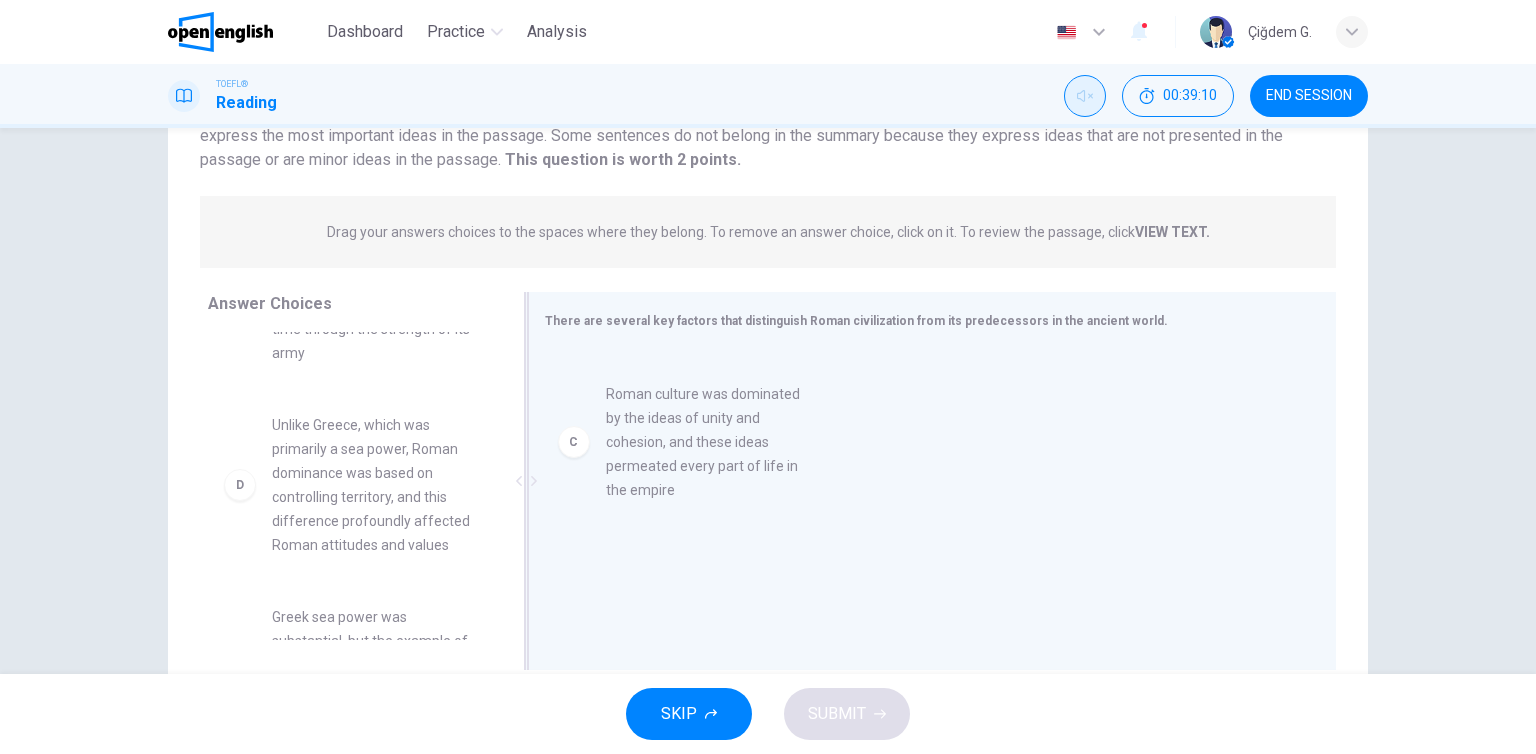 drag, startPoint x: 349, startPoint y: 471, endPoint x: 699, endPoint y: 436, distance: 351.74564 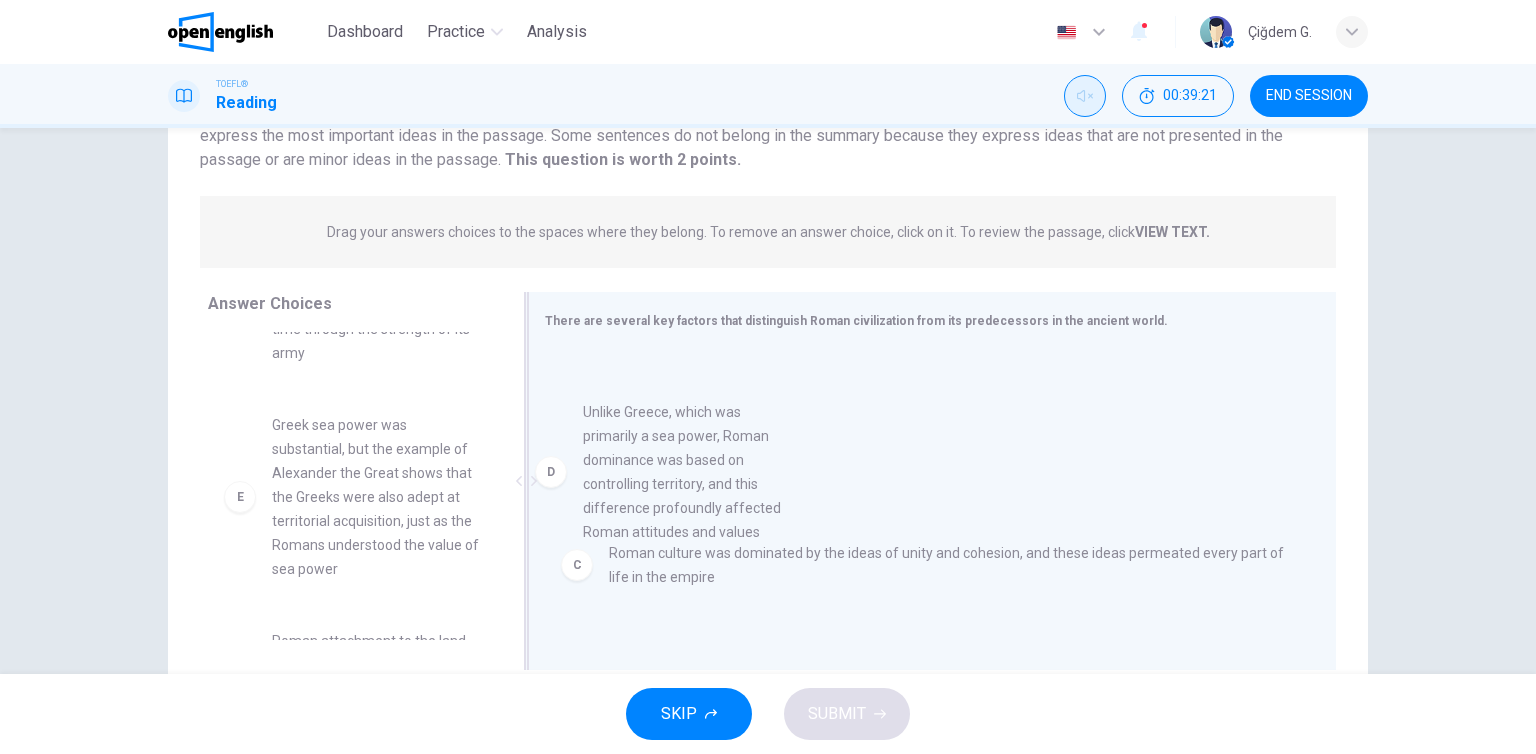 drag, startPoint x: 350, startPoint y: 556, endPoint x: 677, endPoint y: 543, distance: 327.2583 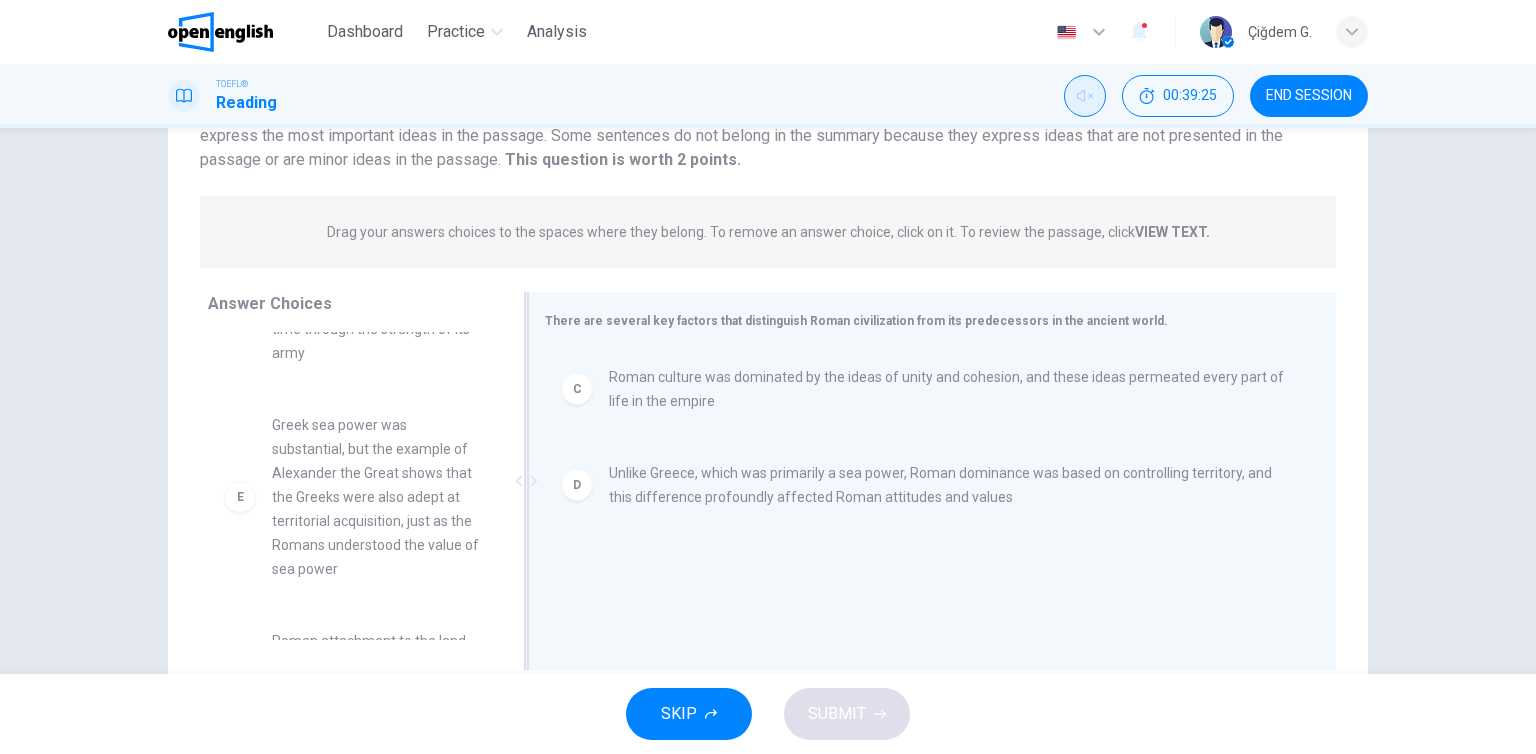 drag, startPoint x: 502, startPoint y: 520, endPoint x: 515, endPoint y: 586, distance: 67.26812 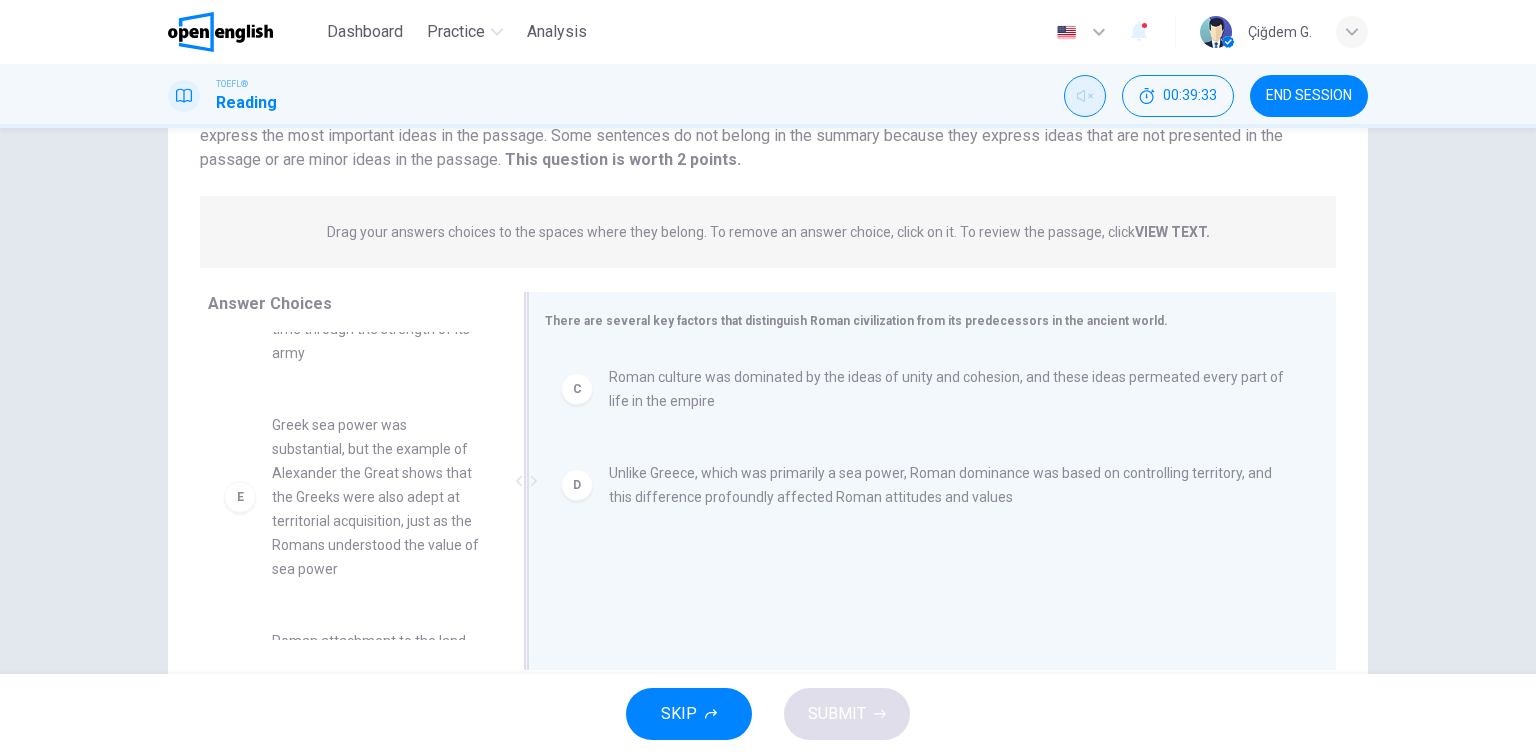 click at bounding box center [526, 481] 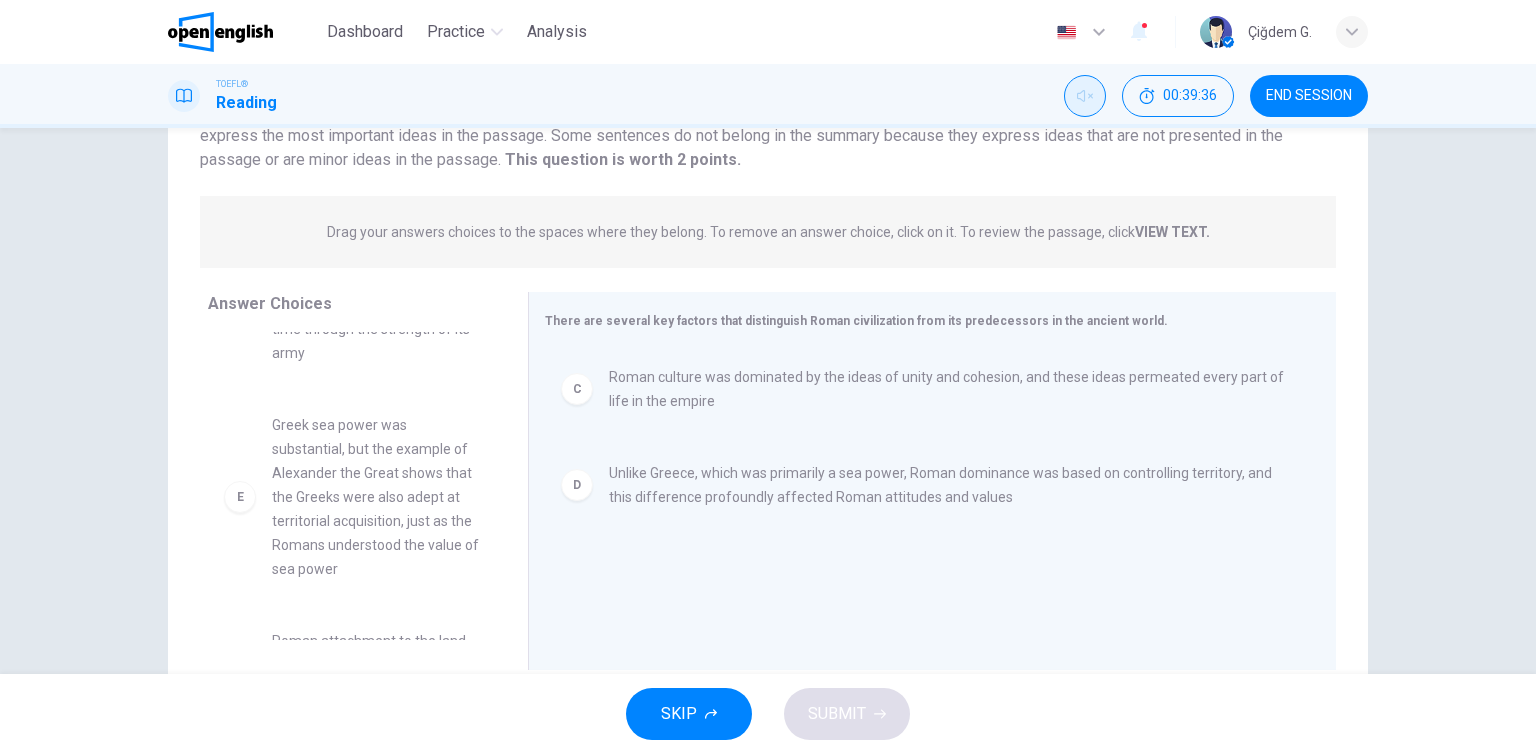 drag, startPoint x: 502, startPoint y: 557, endPoint x: 505, endPoint y: 577, distance: 20.22375 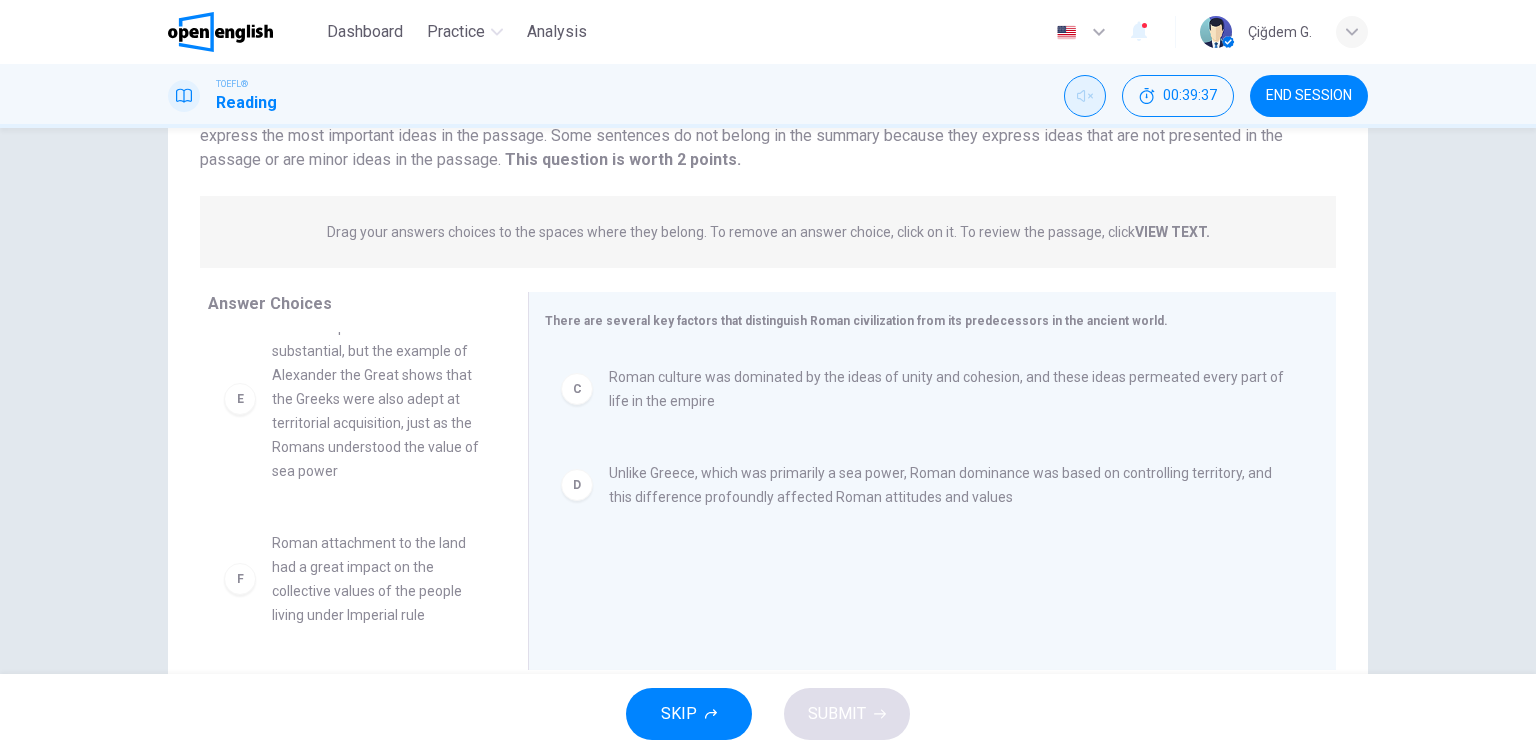 scroll, scrollTop: 420, scrollLeft: 0, axis: vertical 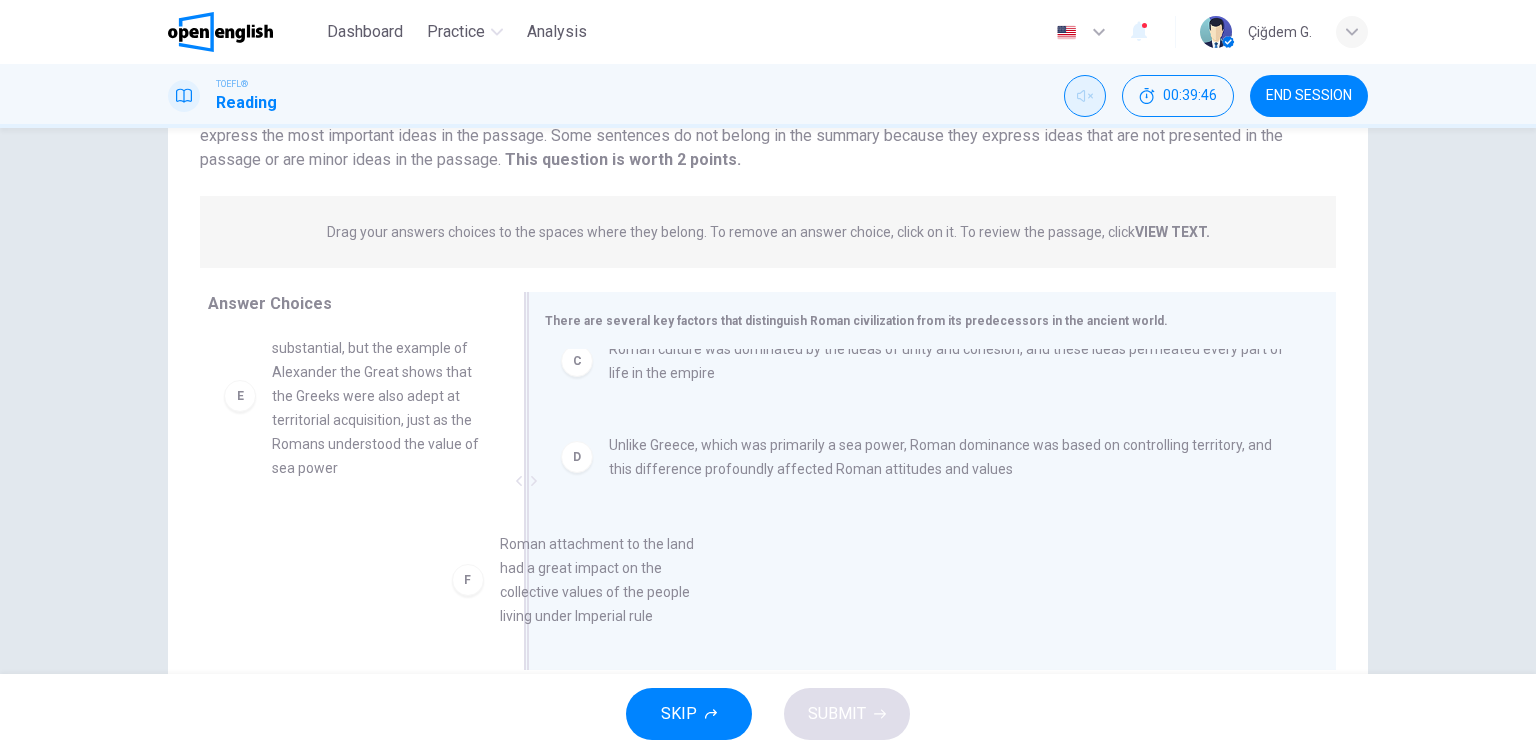drag, startPoint x: 377, startPoint y: 573, endPoint x: 636, endPoint y: 581, distance: 259.12354 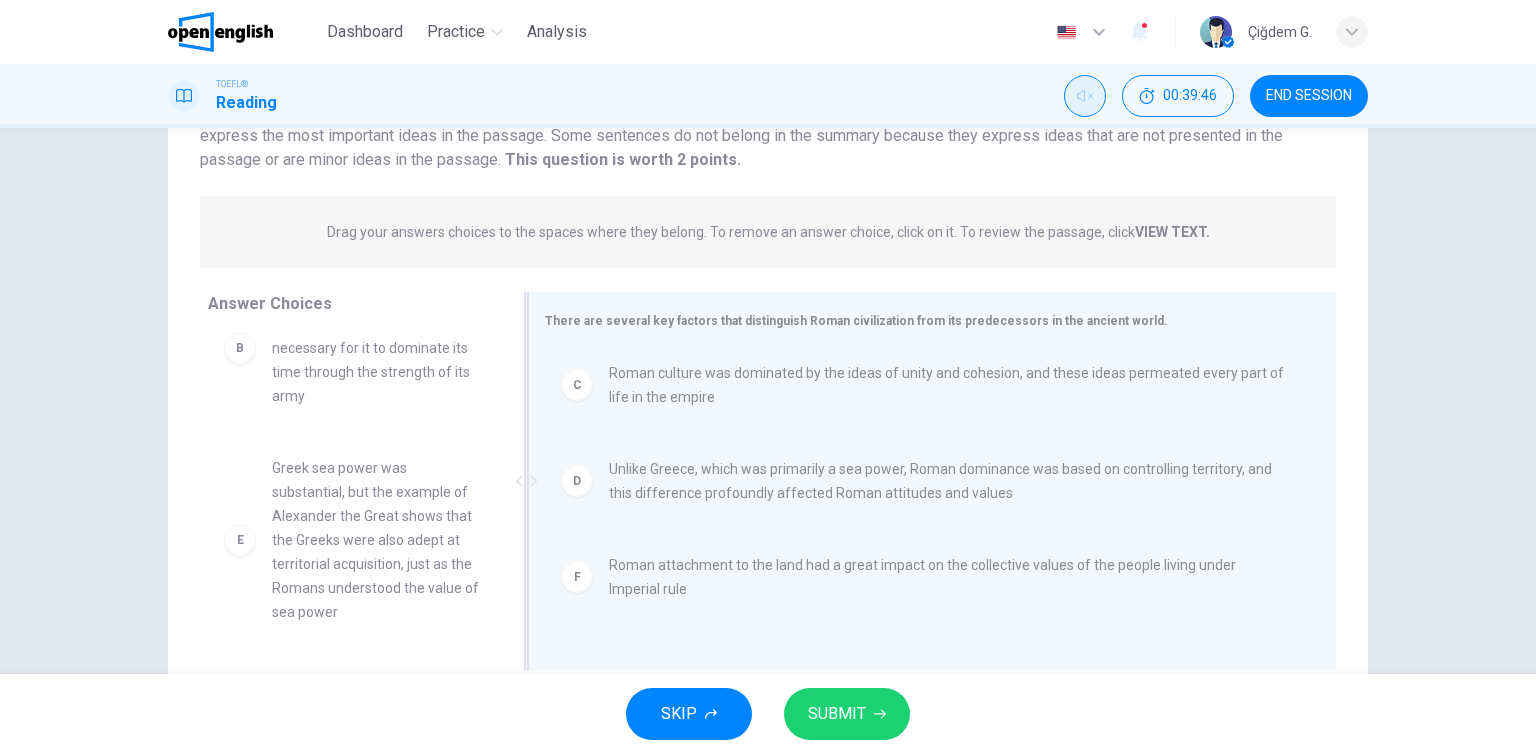 scroll, scrollTop: 4, scrollLeft: 0, axis: vertical 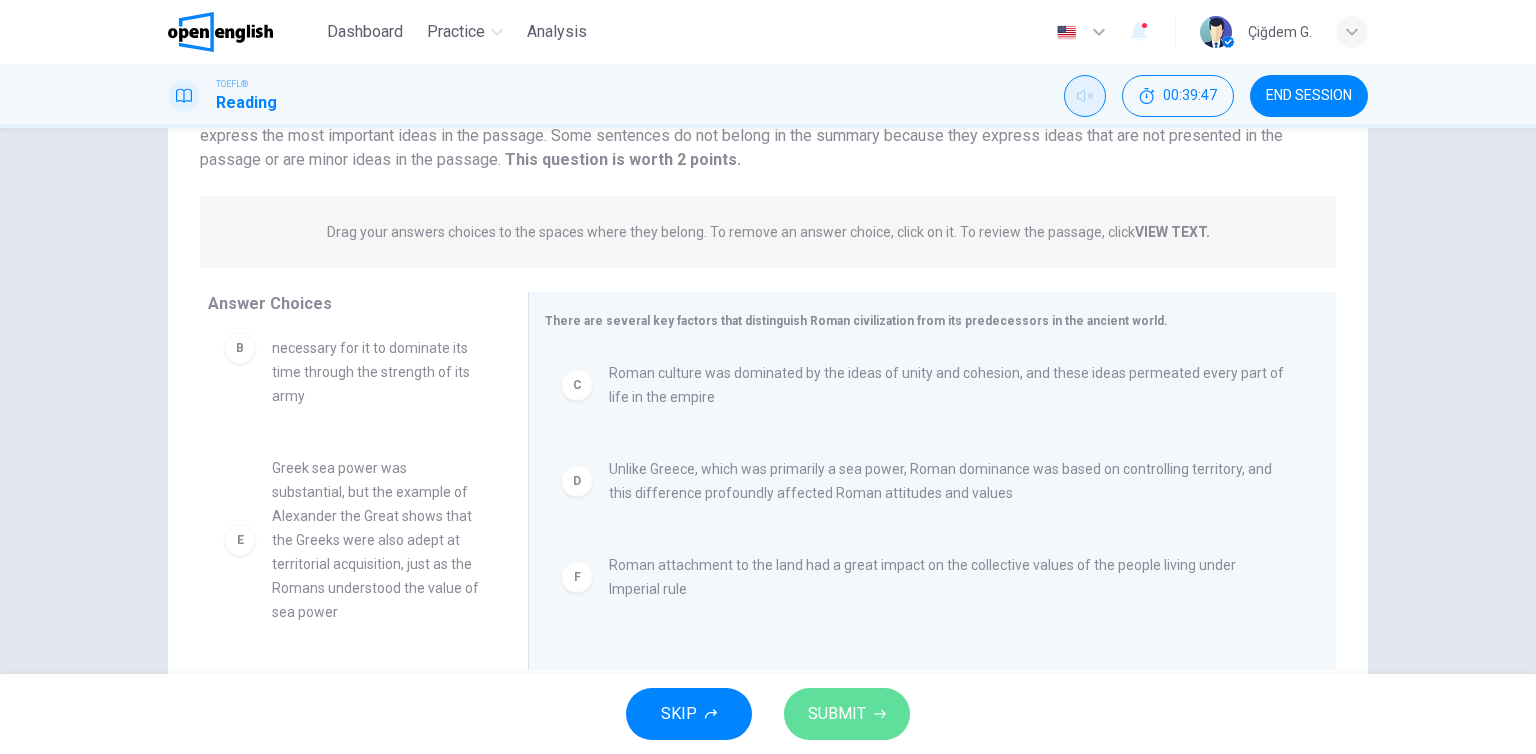 click on "SUBMIT" at bounding box center [847, 714] 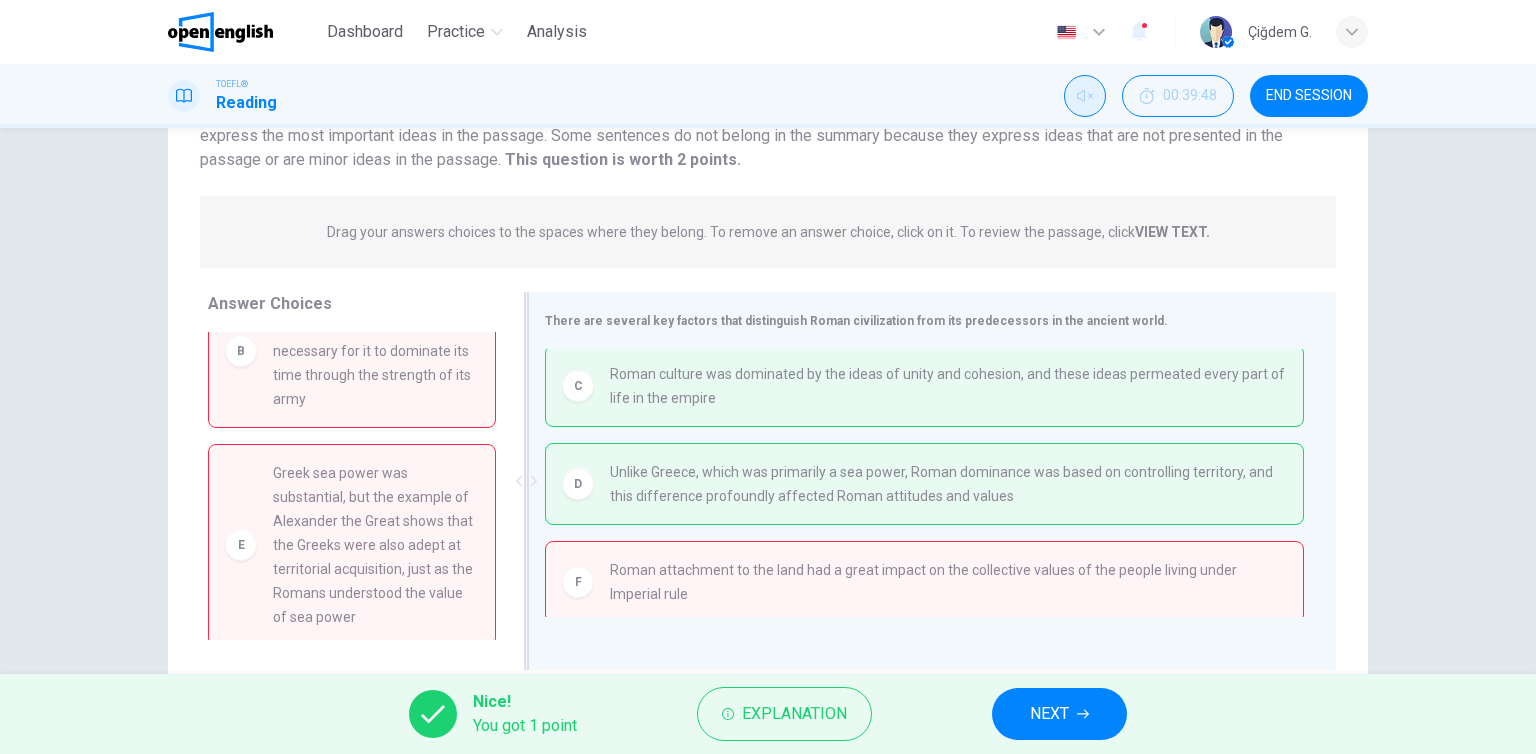 drag, startPoint x: 504, startPoint y: 559, endPoint x: 550, endPoint y: 390, distance: 175.14851 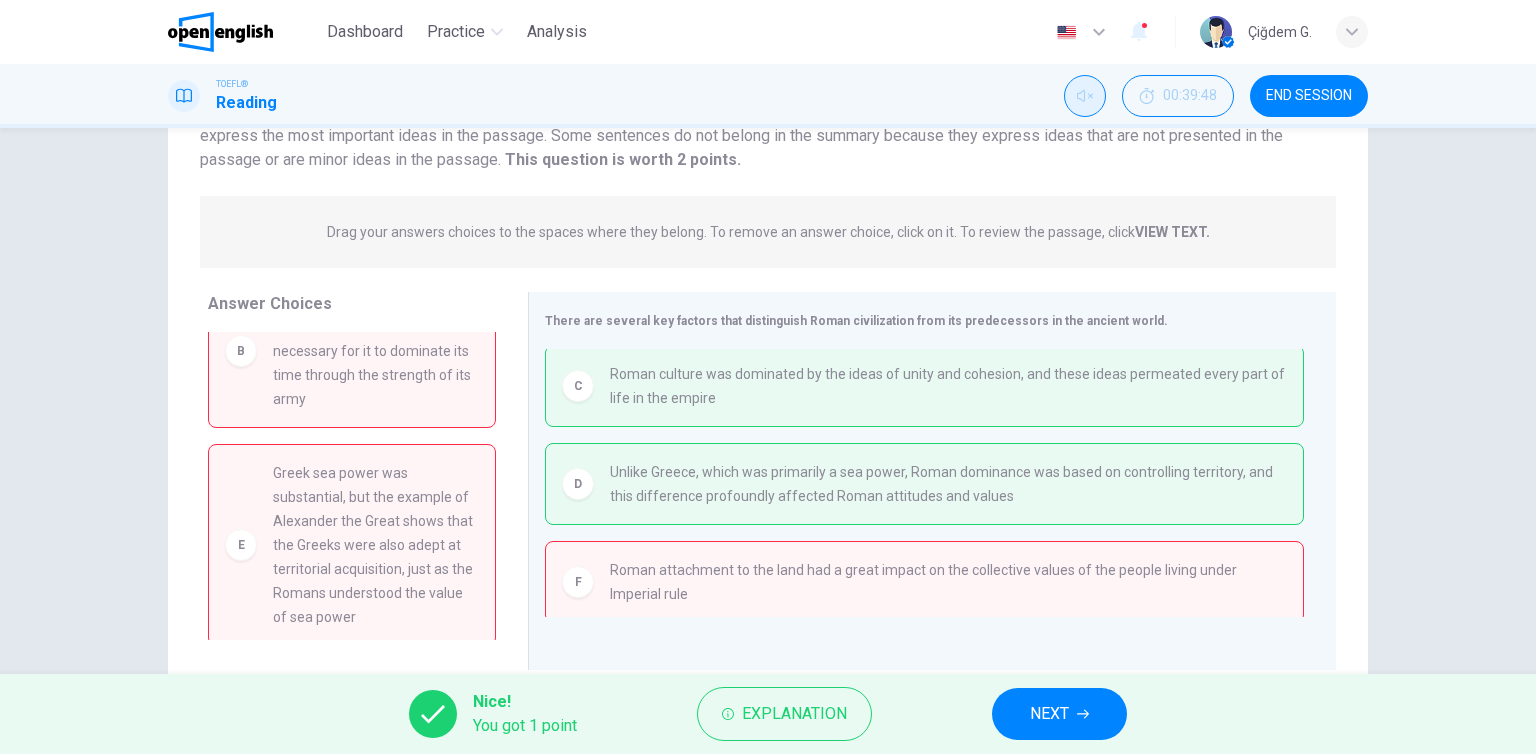 scroll, scrollTop: 6, scrollLeft: 0, axis: vertical 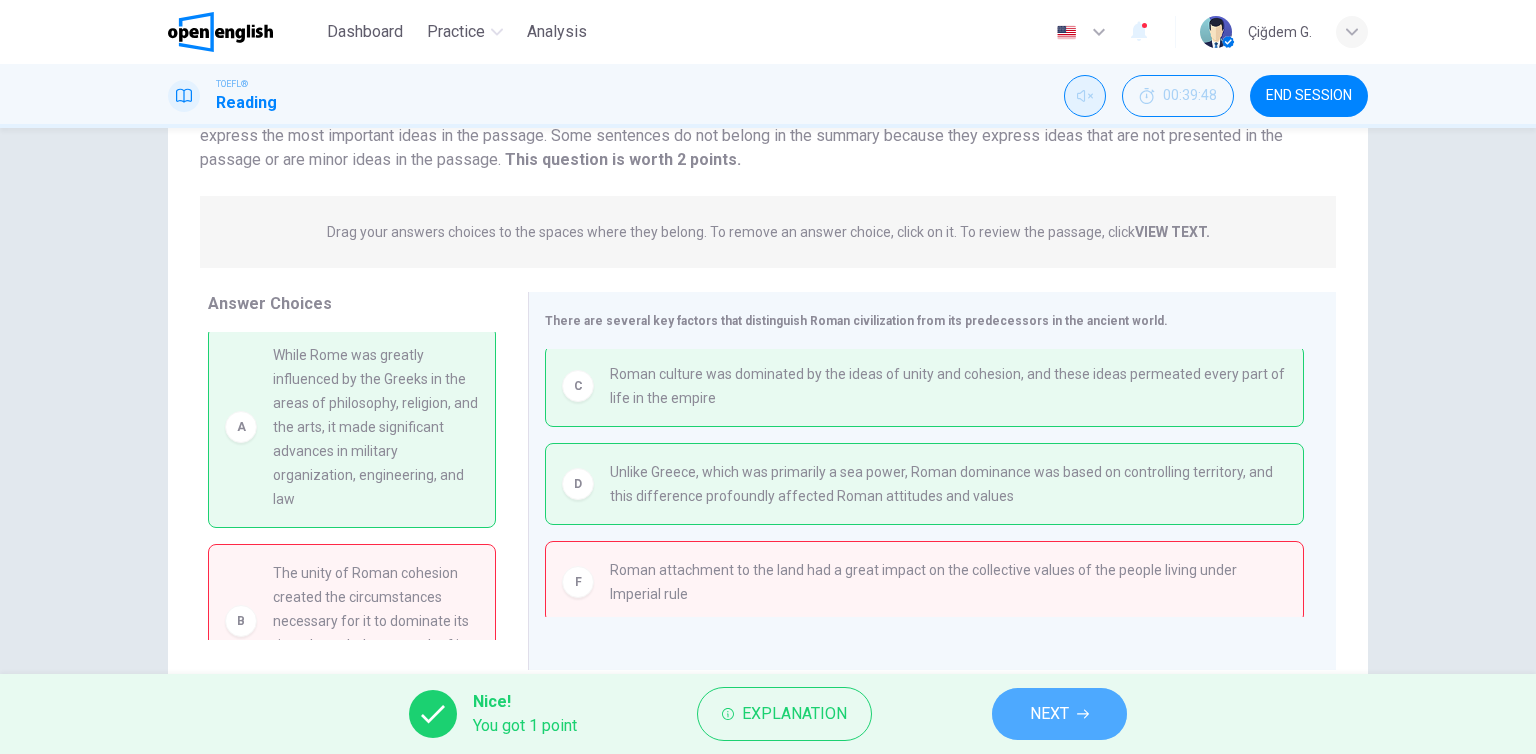 click on "NEXT" at bounding box center (1059, 714) 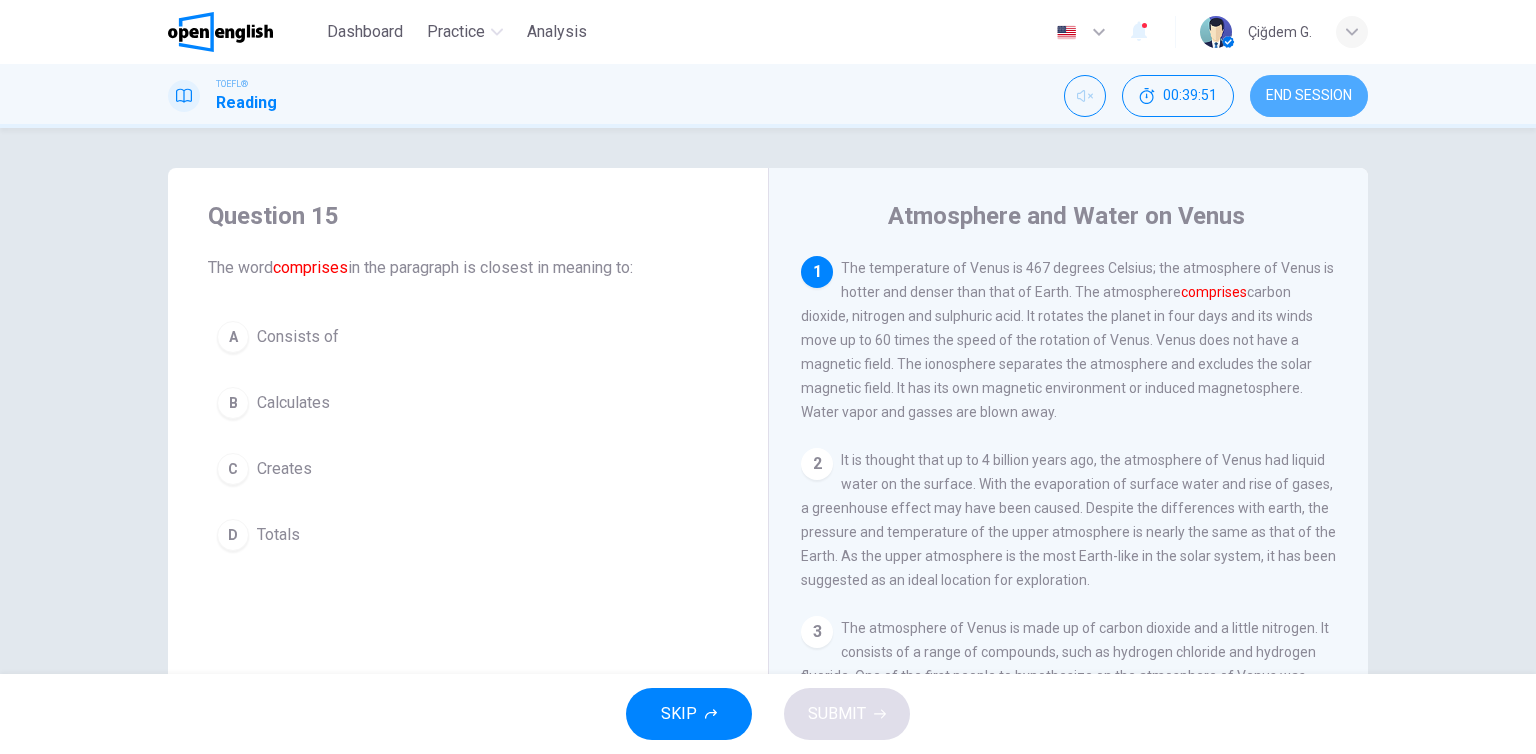 click on "END SESSION" at bounding box center (1309, 96) 